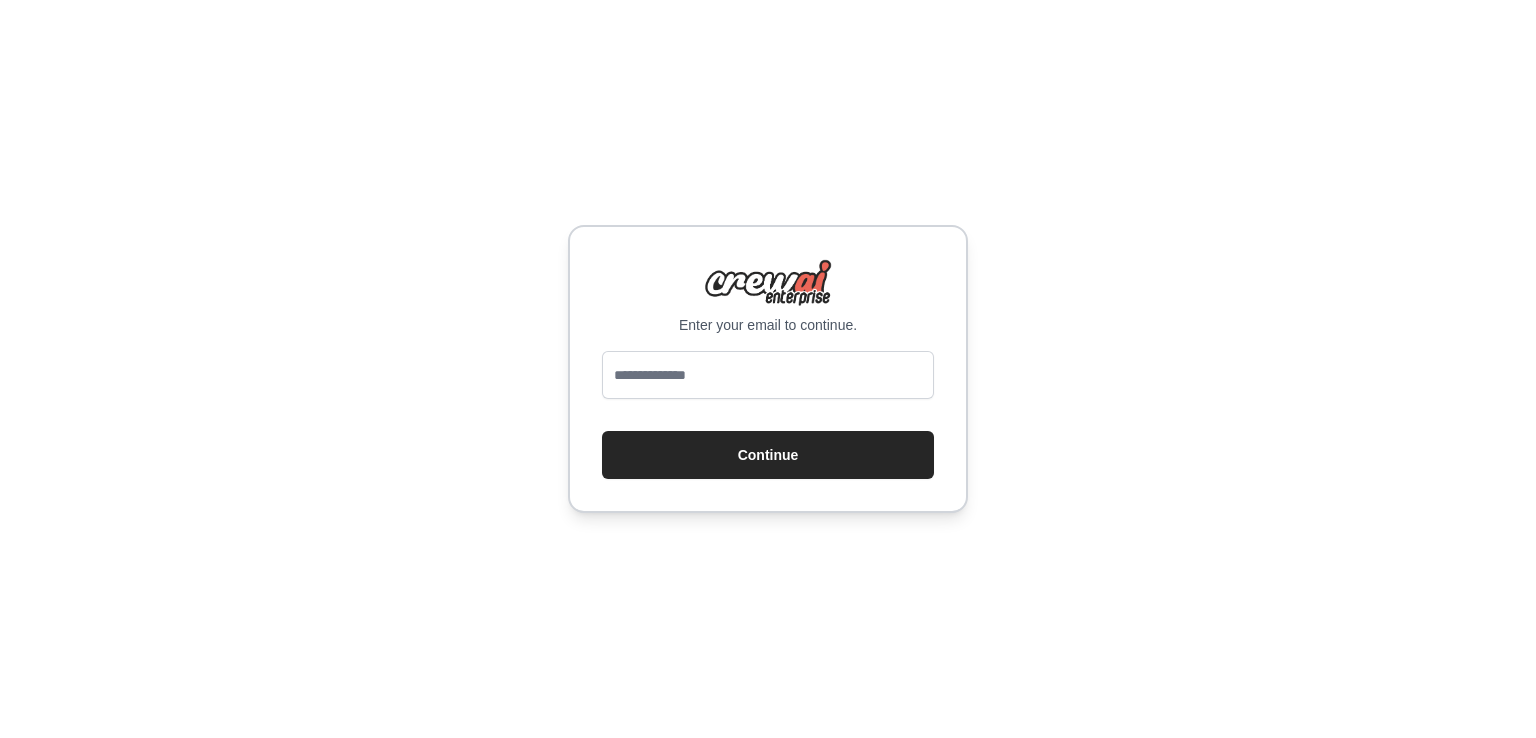 scroll, scrollTop: 0, scrollLeft: 0, axis: both 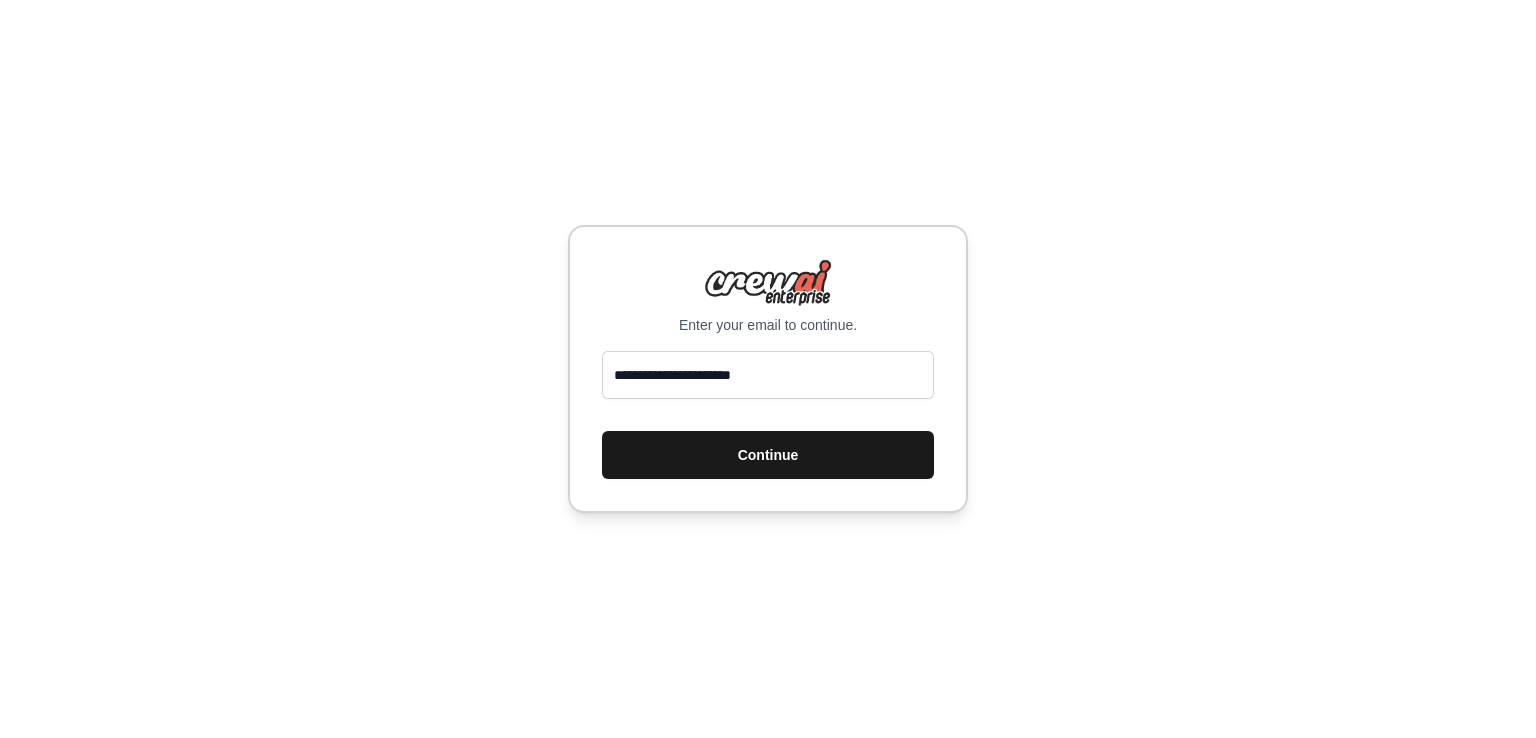 click on "Continue" at bounding box center [768, 455] 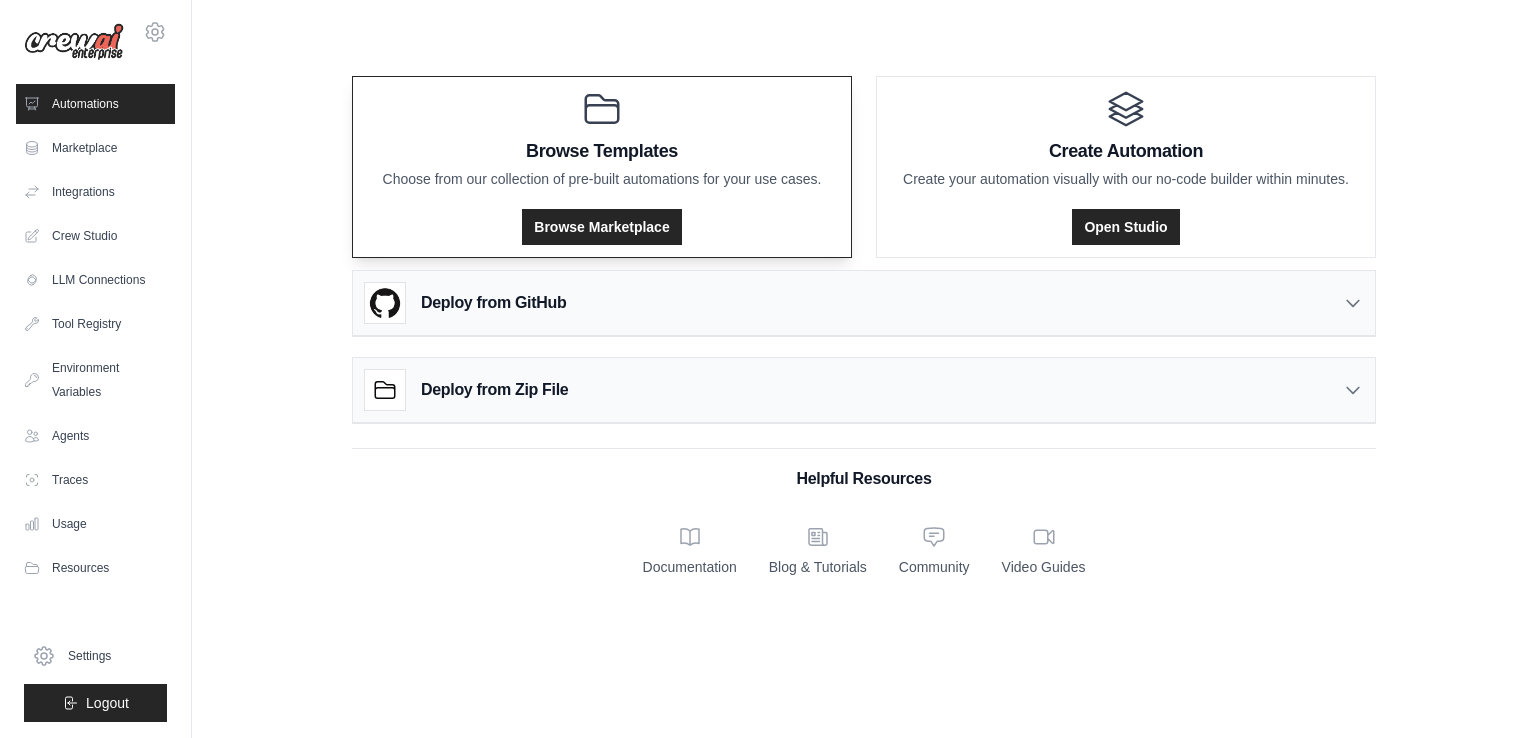 scroll, scrollTop: 0, scrollLeft: 0, axis: both 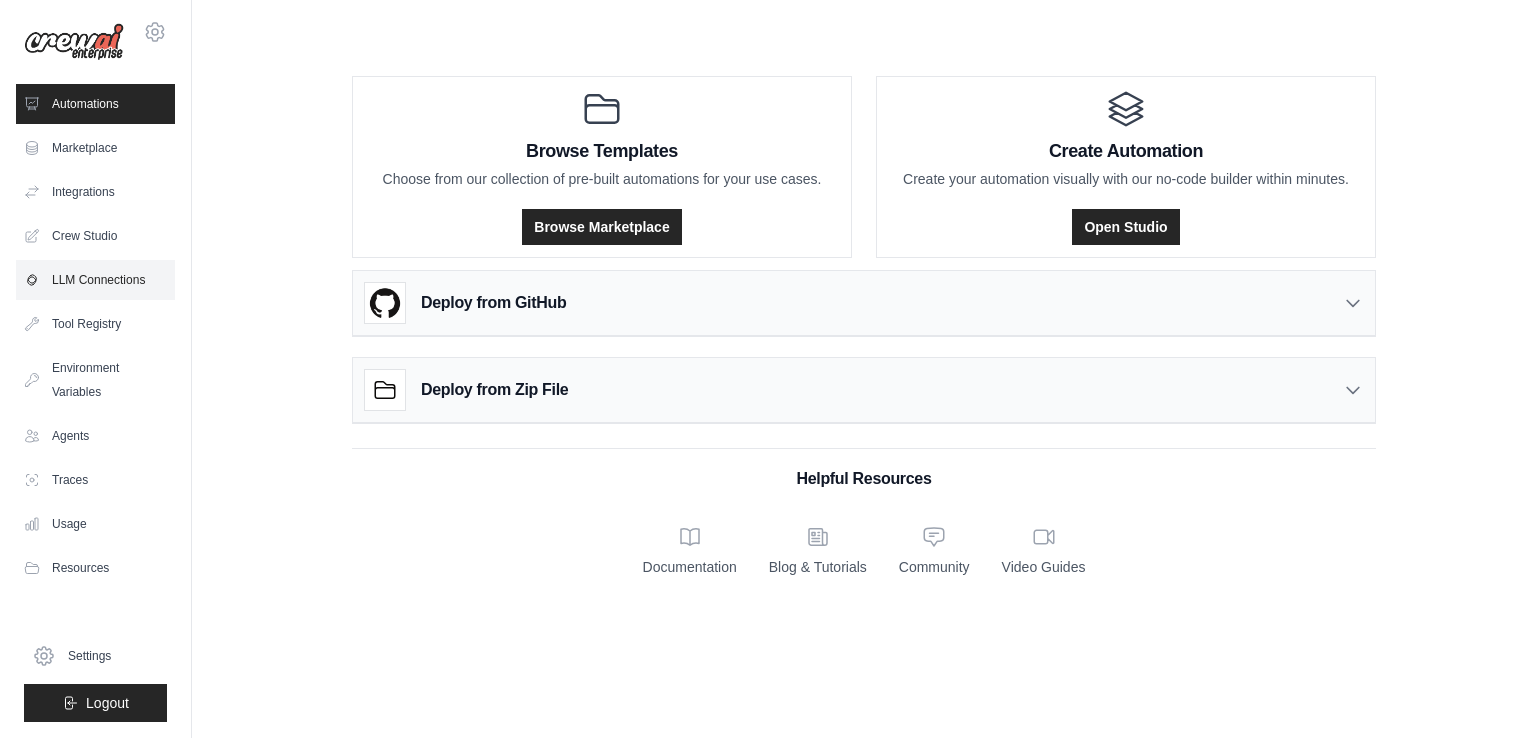 click on "LLM Connections" at bounding box center (95, 280) 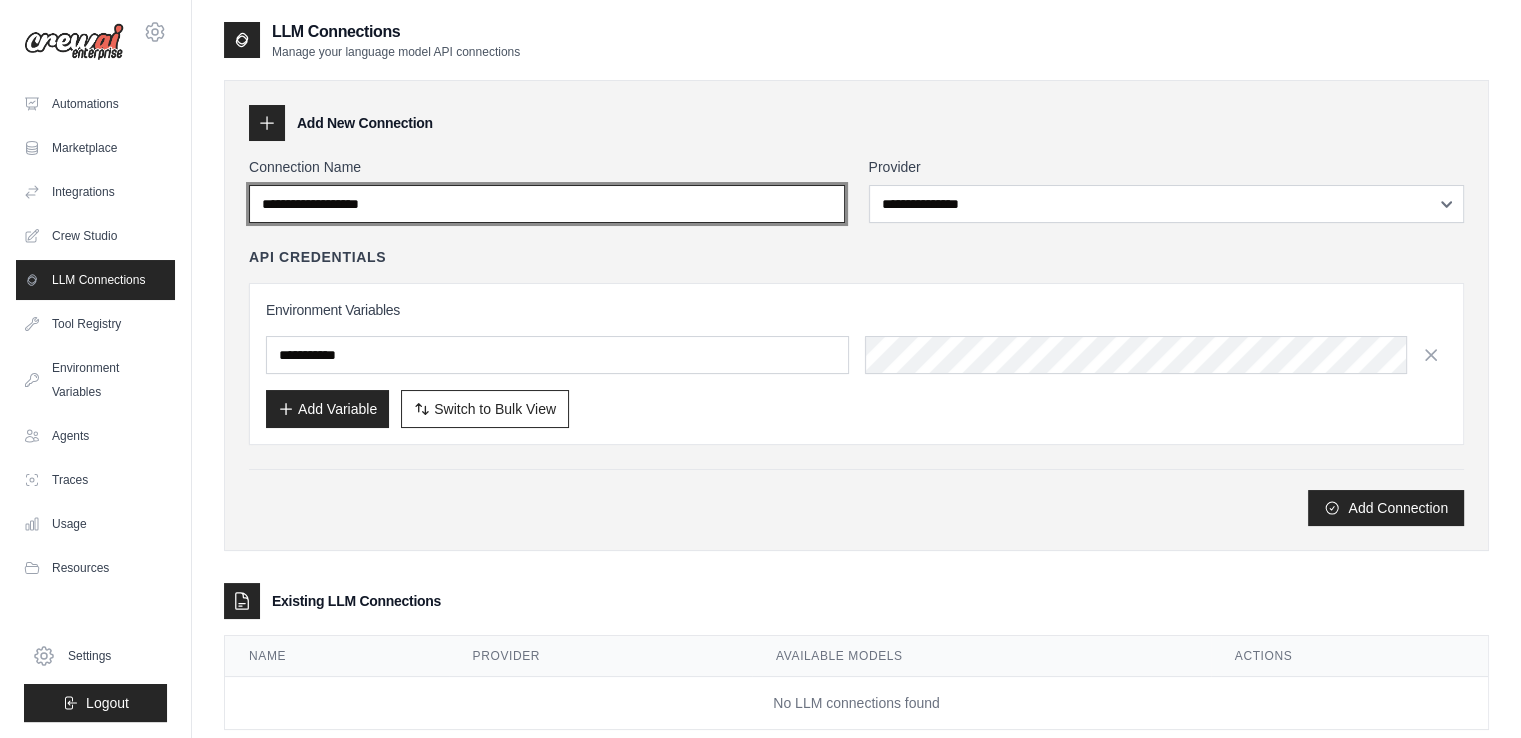 click on "Connection Name" at bounding box center (547, 204) 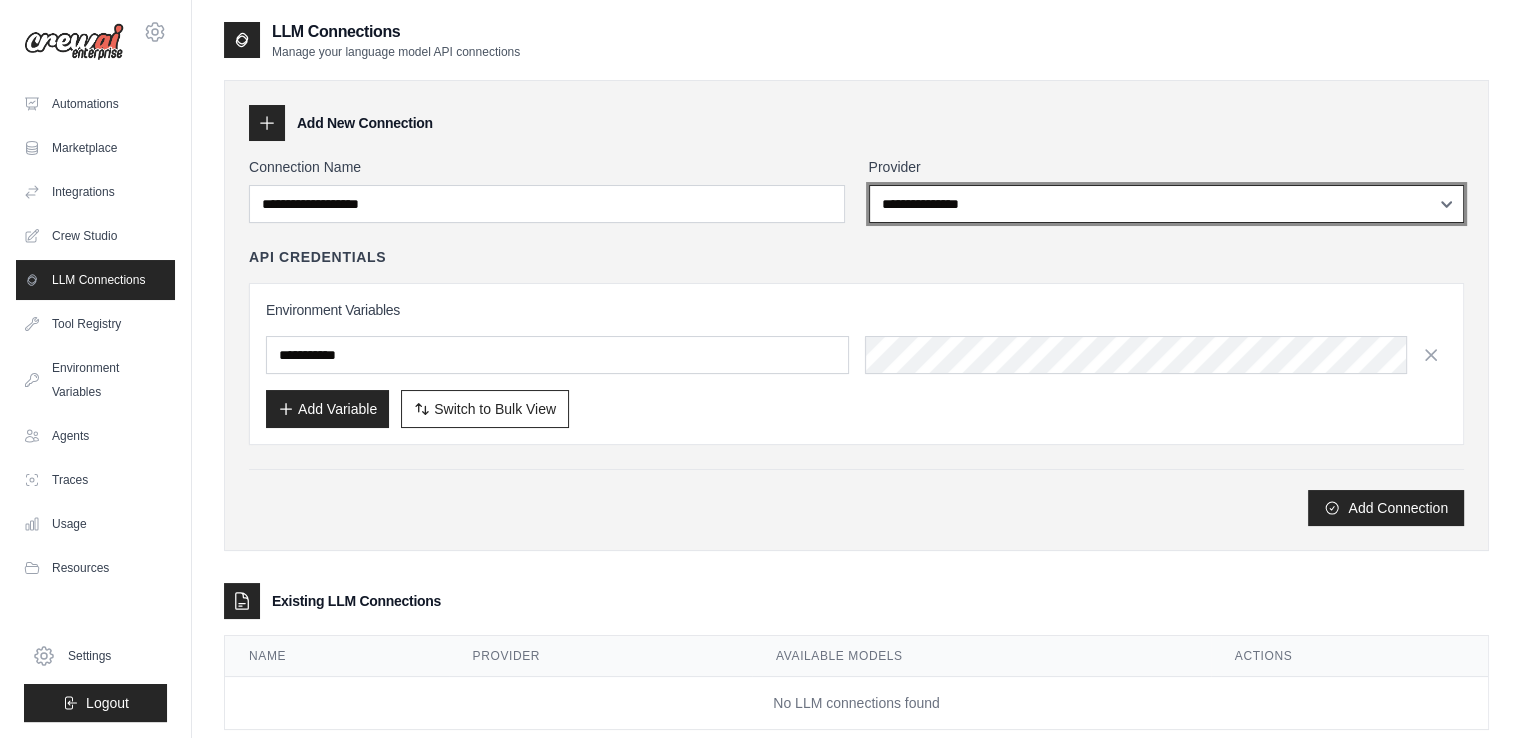 click on "**********" at bounding box center [1167, 204] 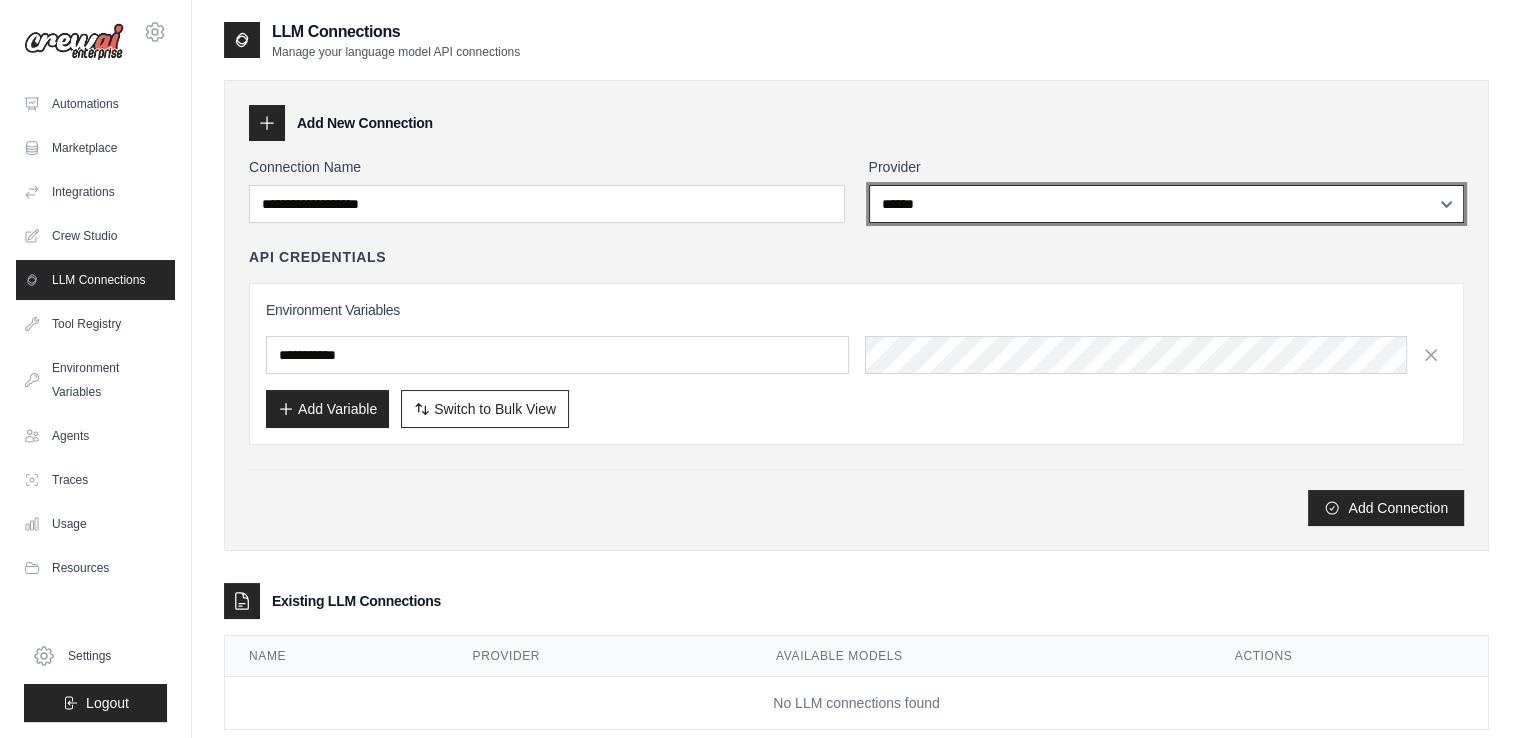 click on "**********" at bounding box center [1167, 204] 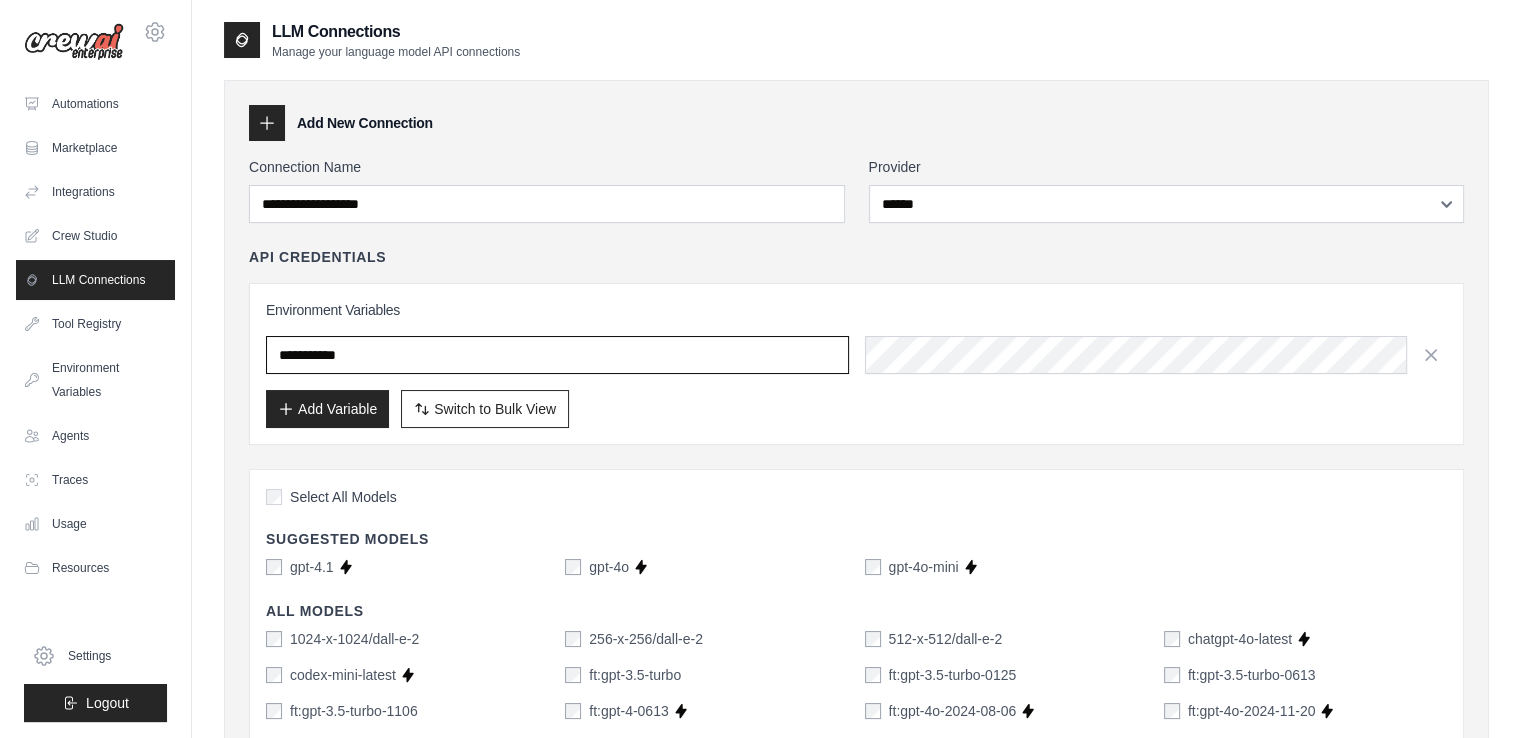 click at bounding box center [557, 355] 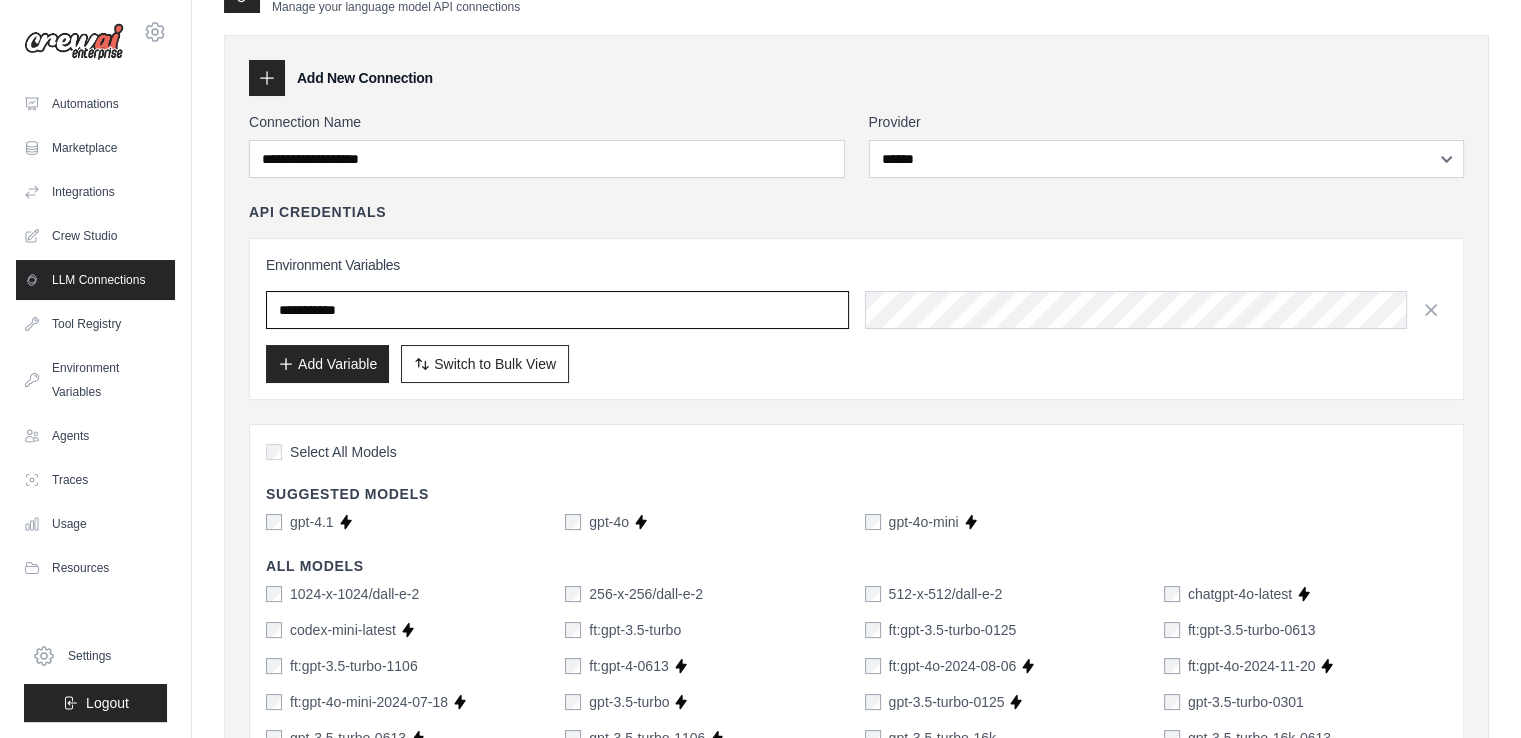 scroll, scrollTop: 0, scrollLeft: 0, axis: both 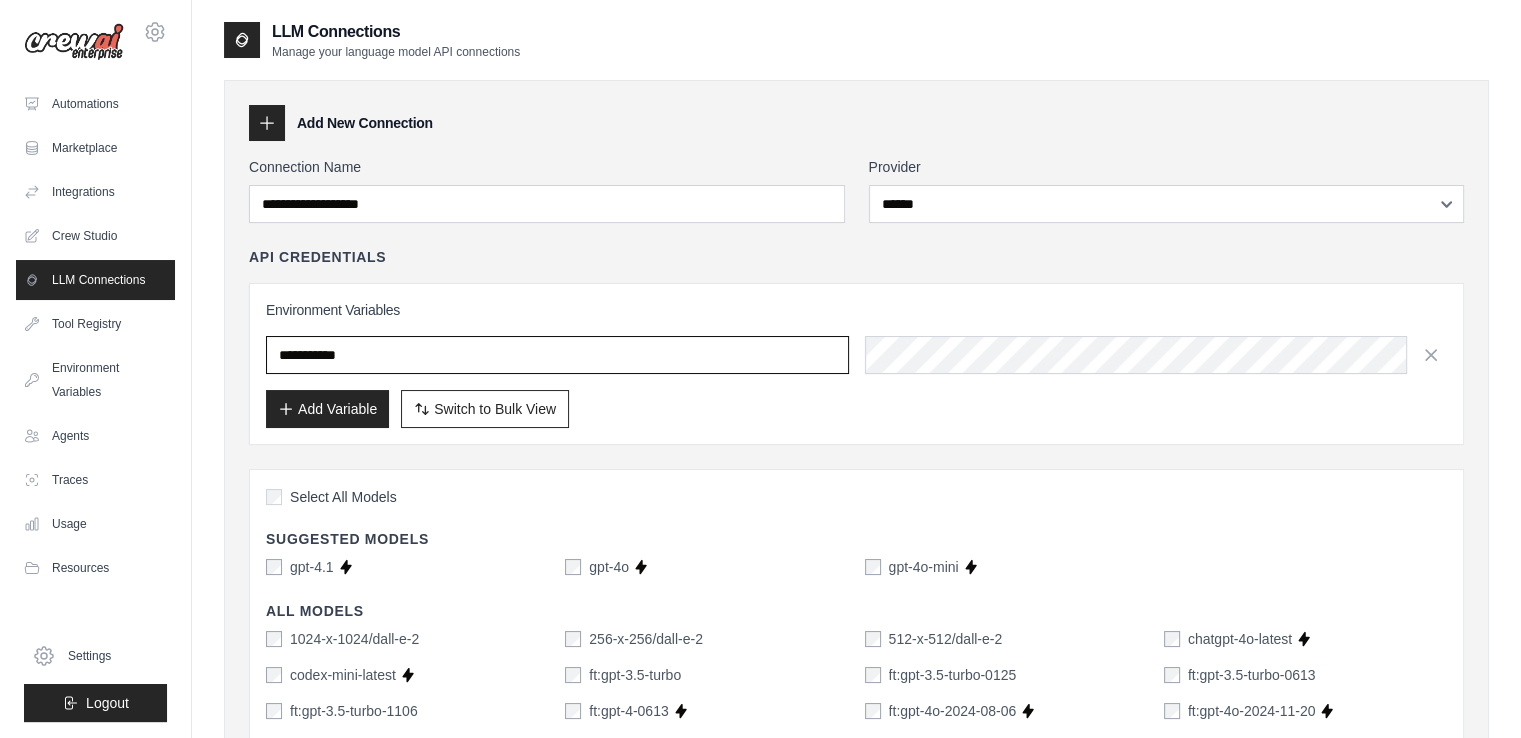 drag, startPoint x: 300, startPoint y: 353, endPoint x: 258, endPoint y: 349, distance: 42.190044 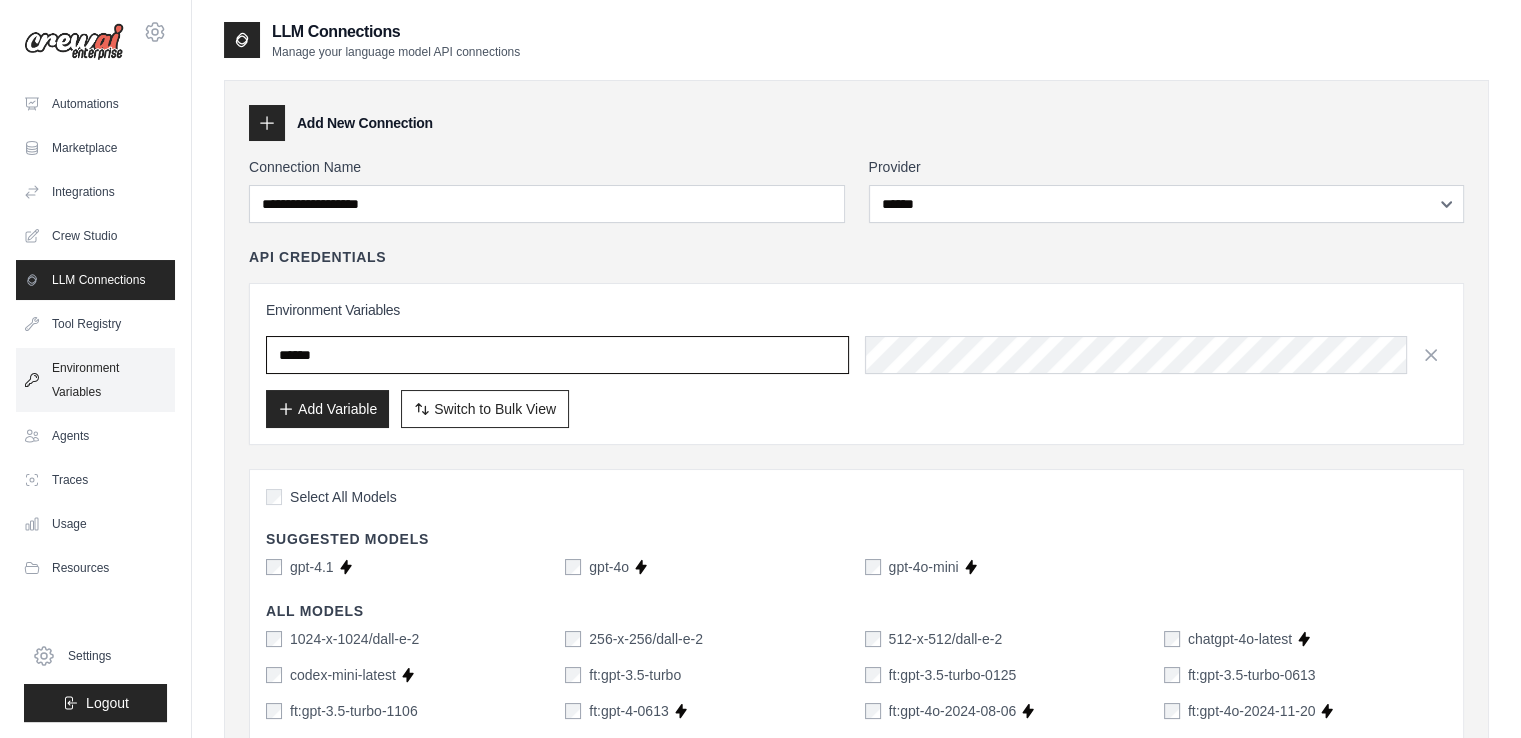 drag, startPoint x: 369, startPoint y: 357, endPoint x: 127, endPoint y: 365, distance: 242.1322 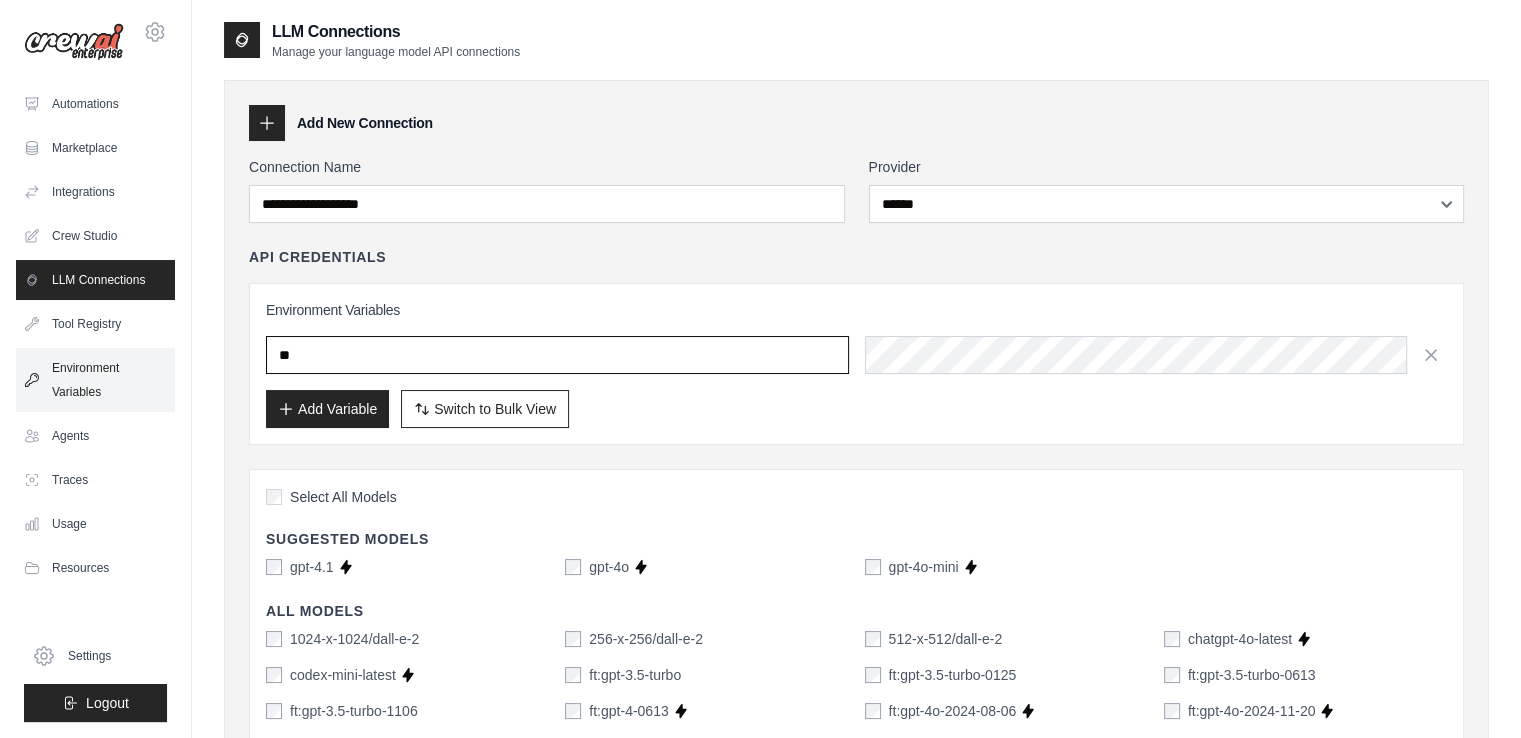 type on "*" 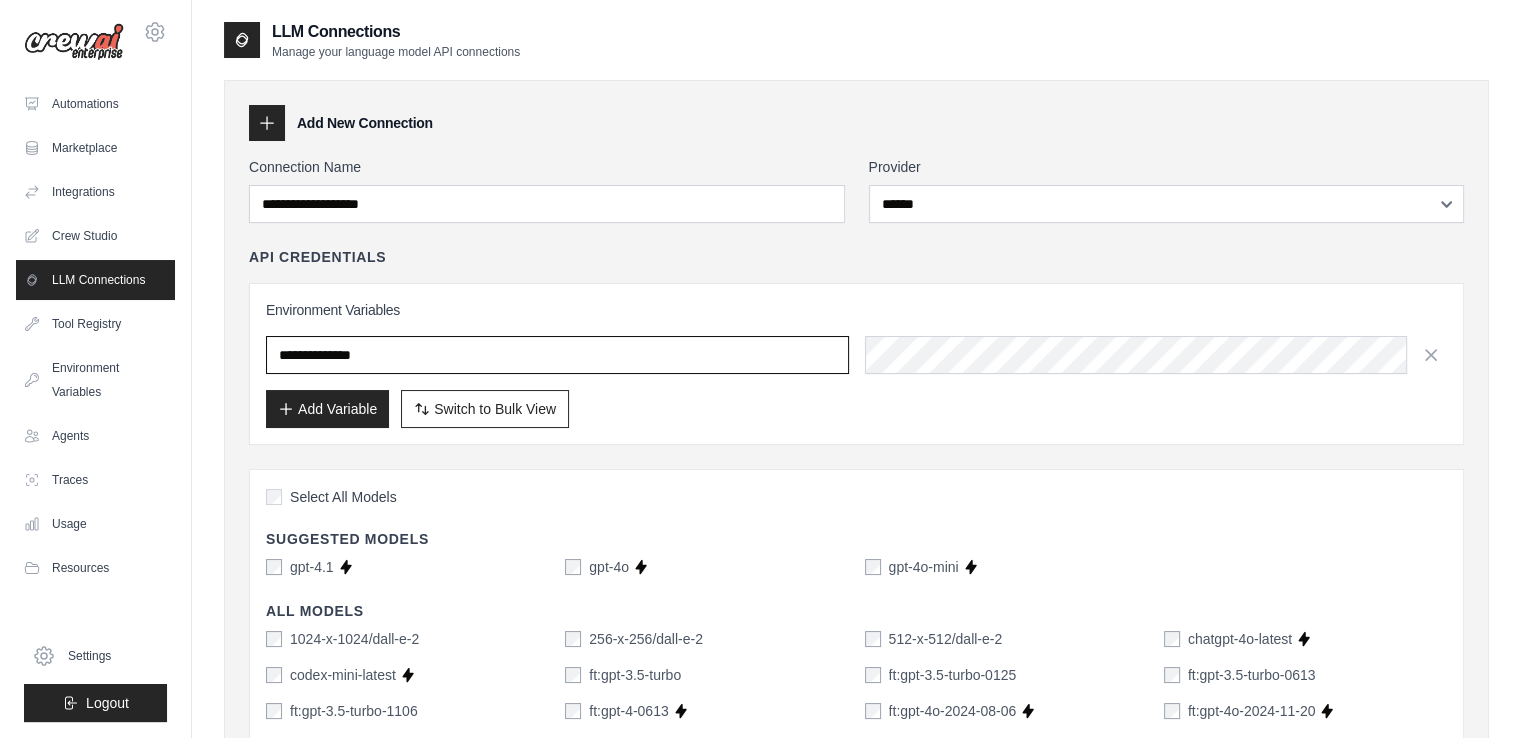 type on "**********" 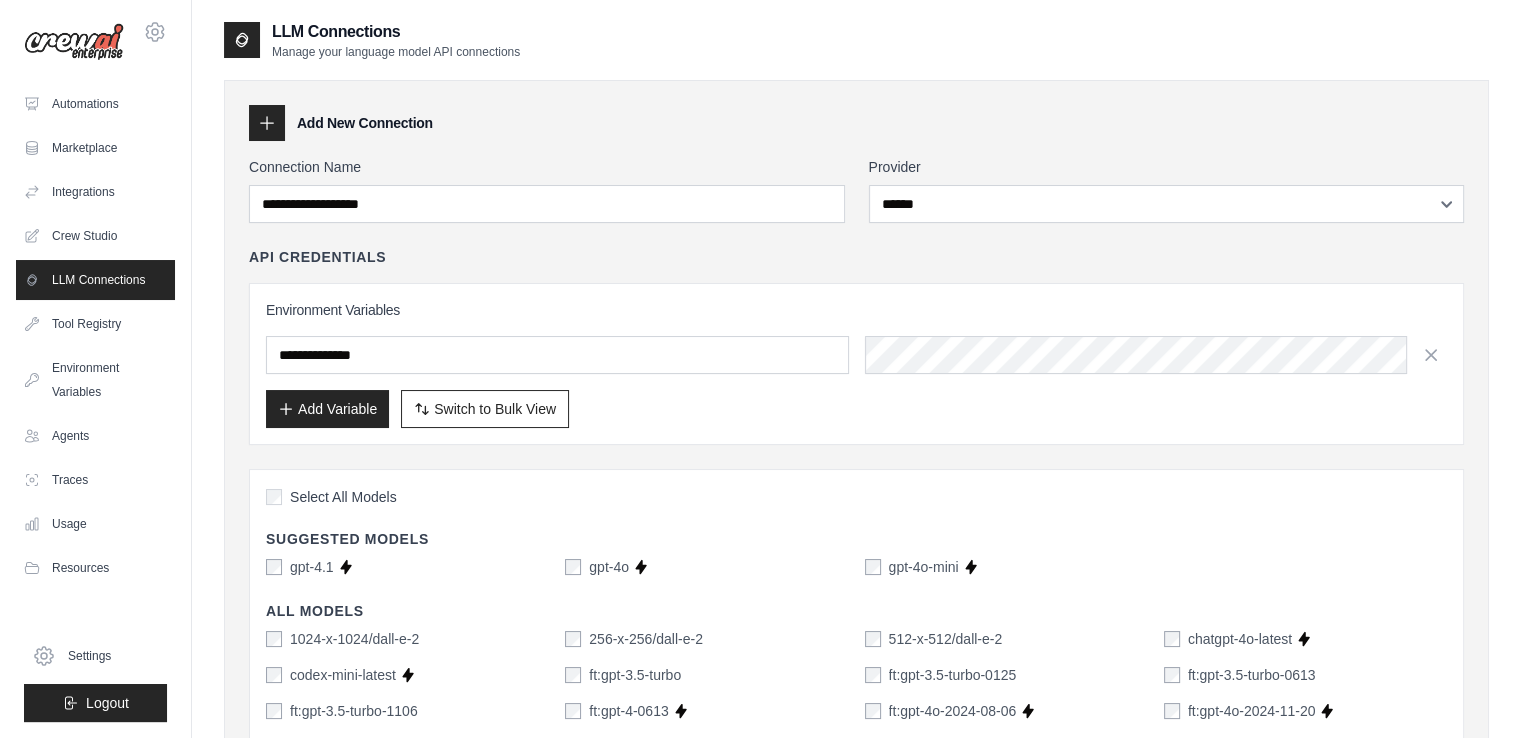 click on "Add Variable" at bounding box center [327, 409] 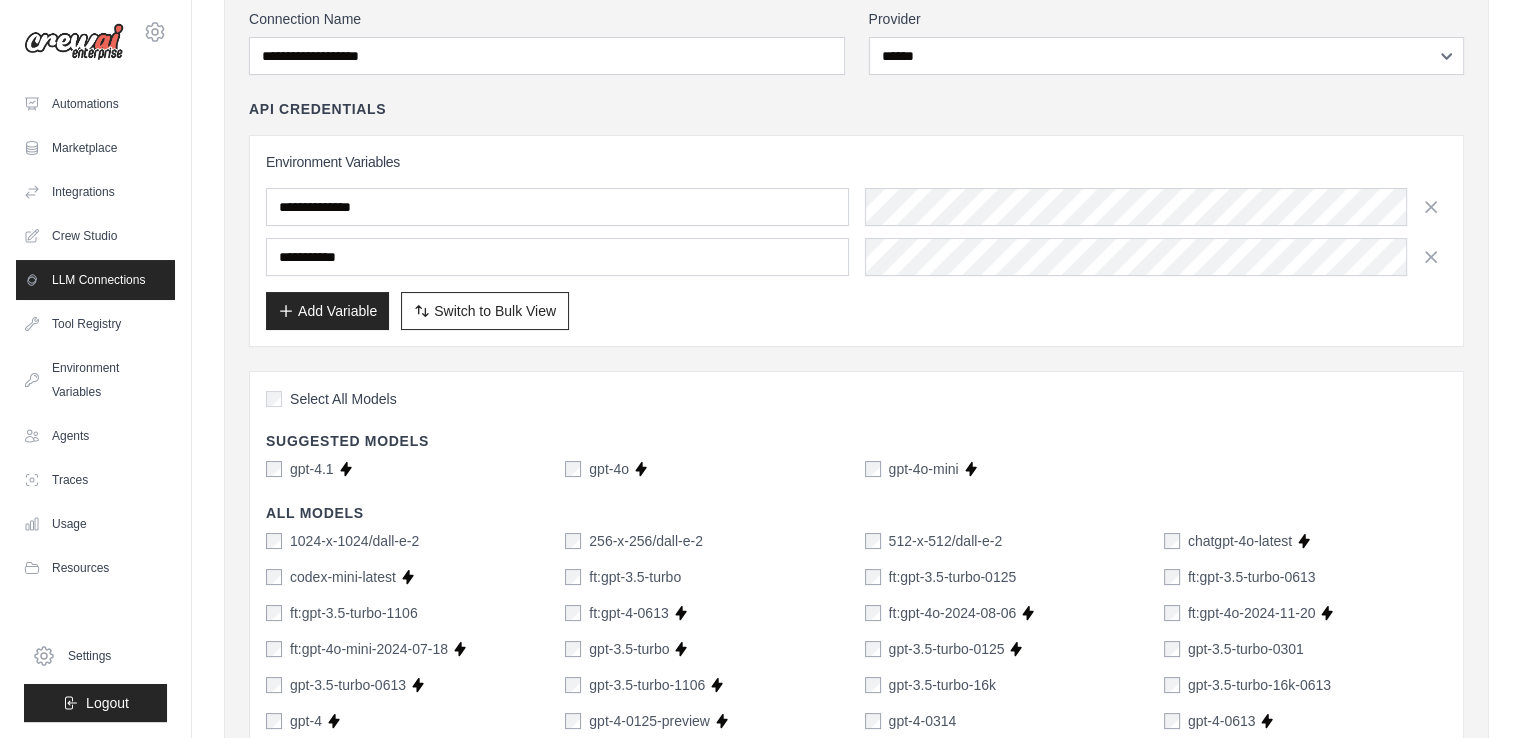 scroll, scrollTop: 85, scrollLeft: 0, axis: vertical 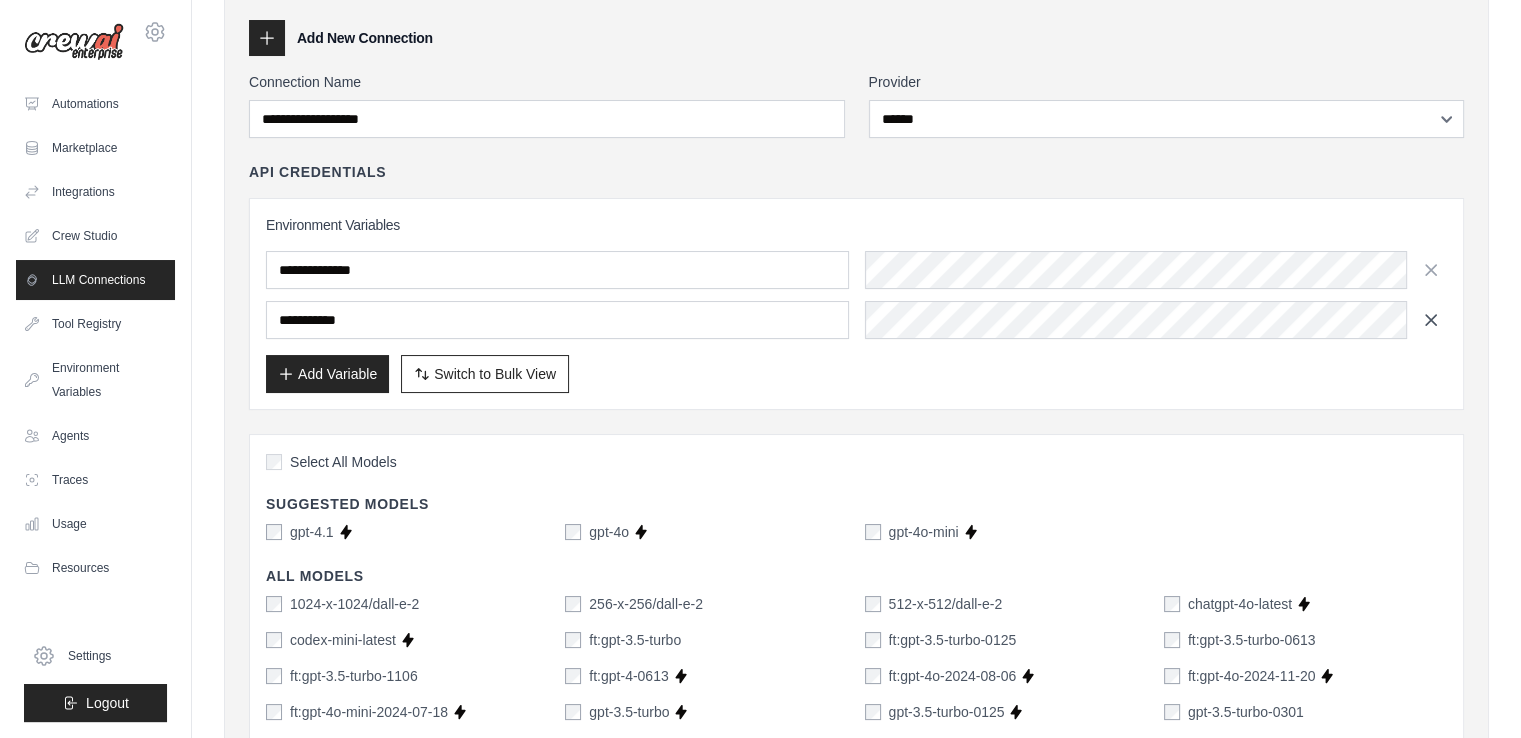 click 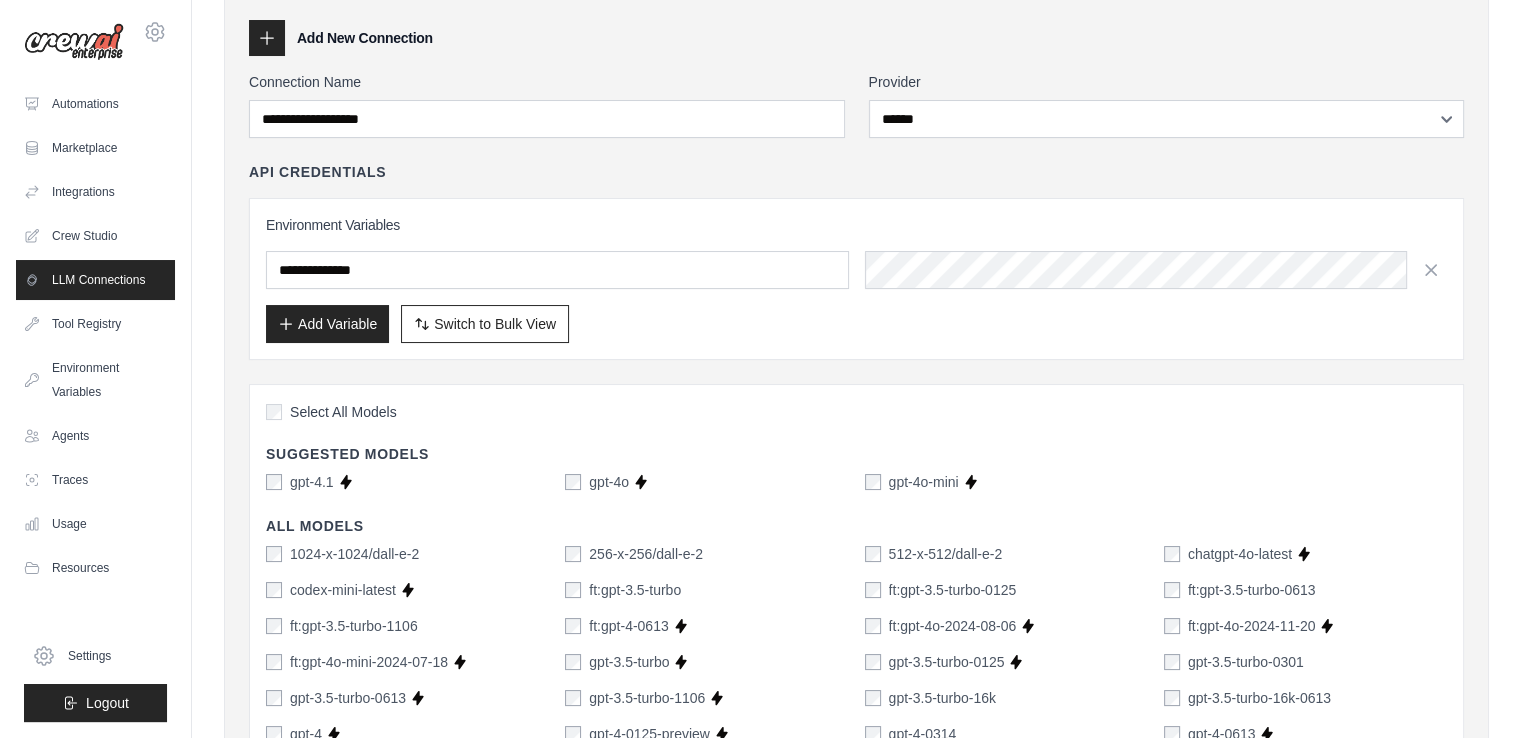 click on "Add Variable
Switch to Bulk View
Switch to Table View" at bounding box center (856, 324) 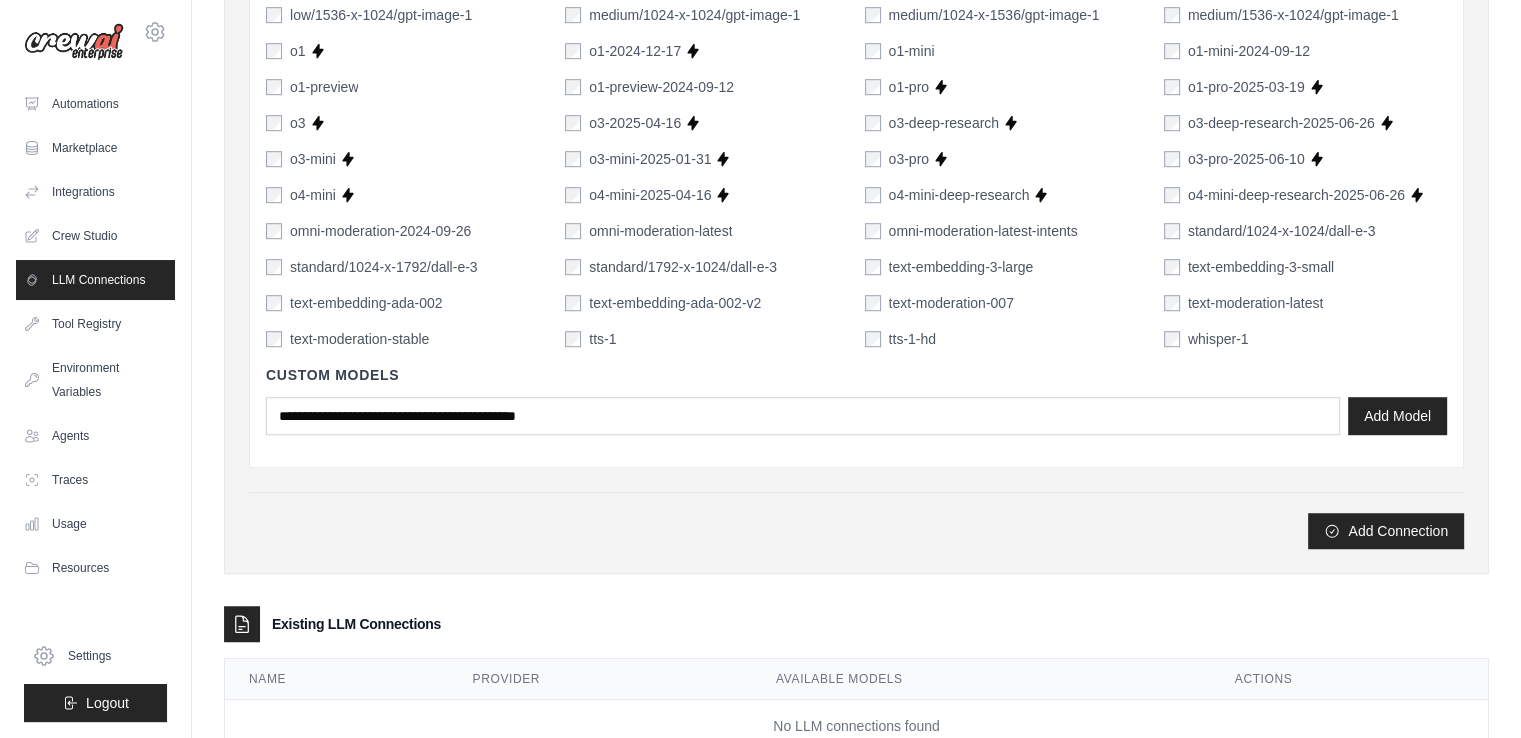 scroll, scrollTop: 1336, scrollLeft: 0, axis: vertical 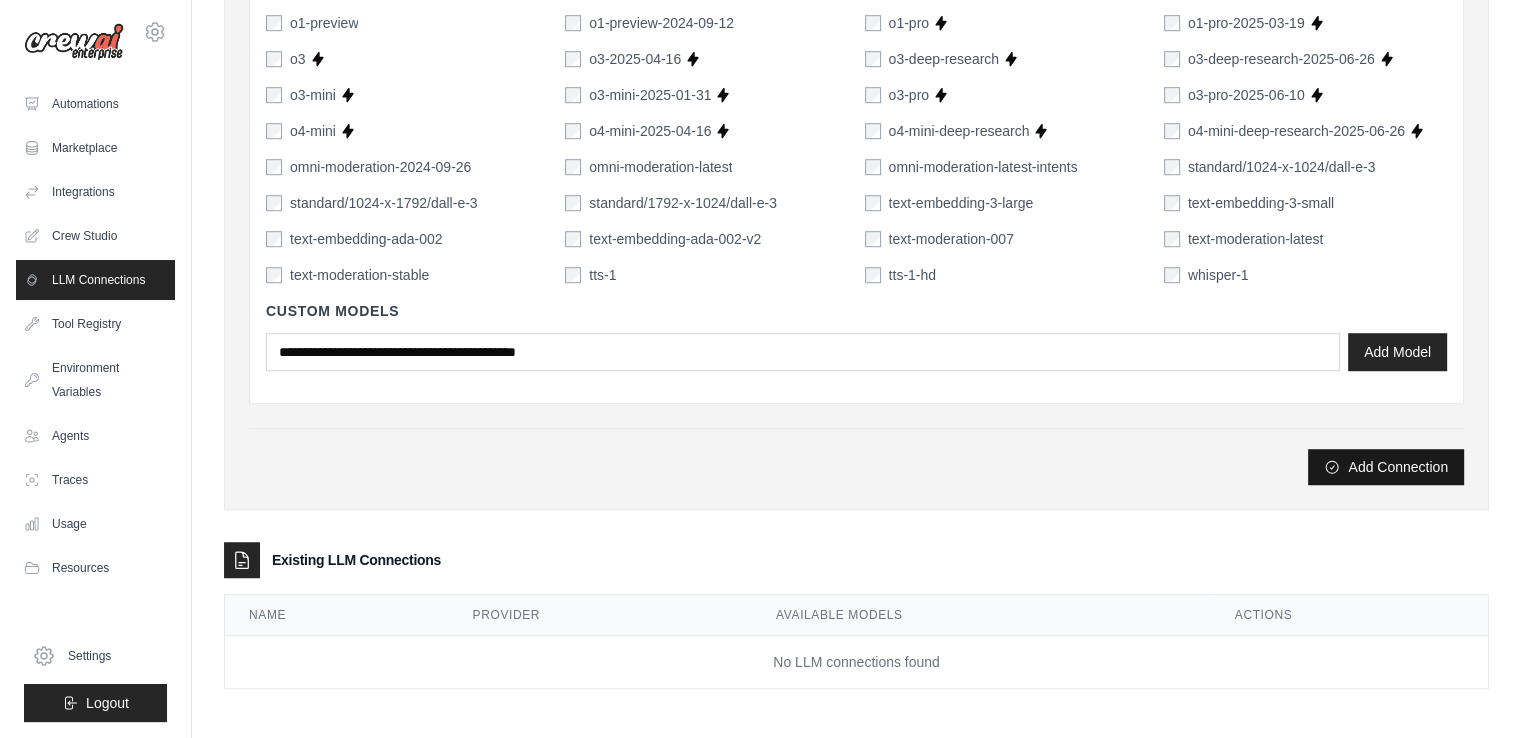 click on "Add Connection" at bounding box center [1386, 467] 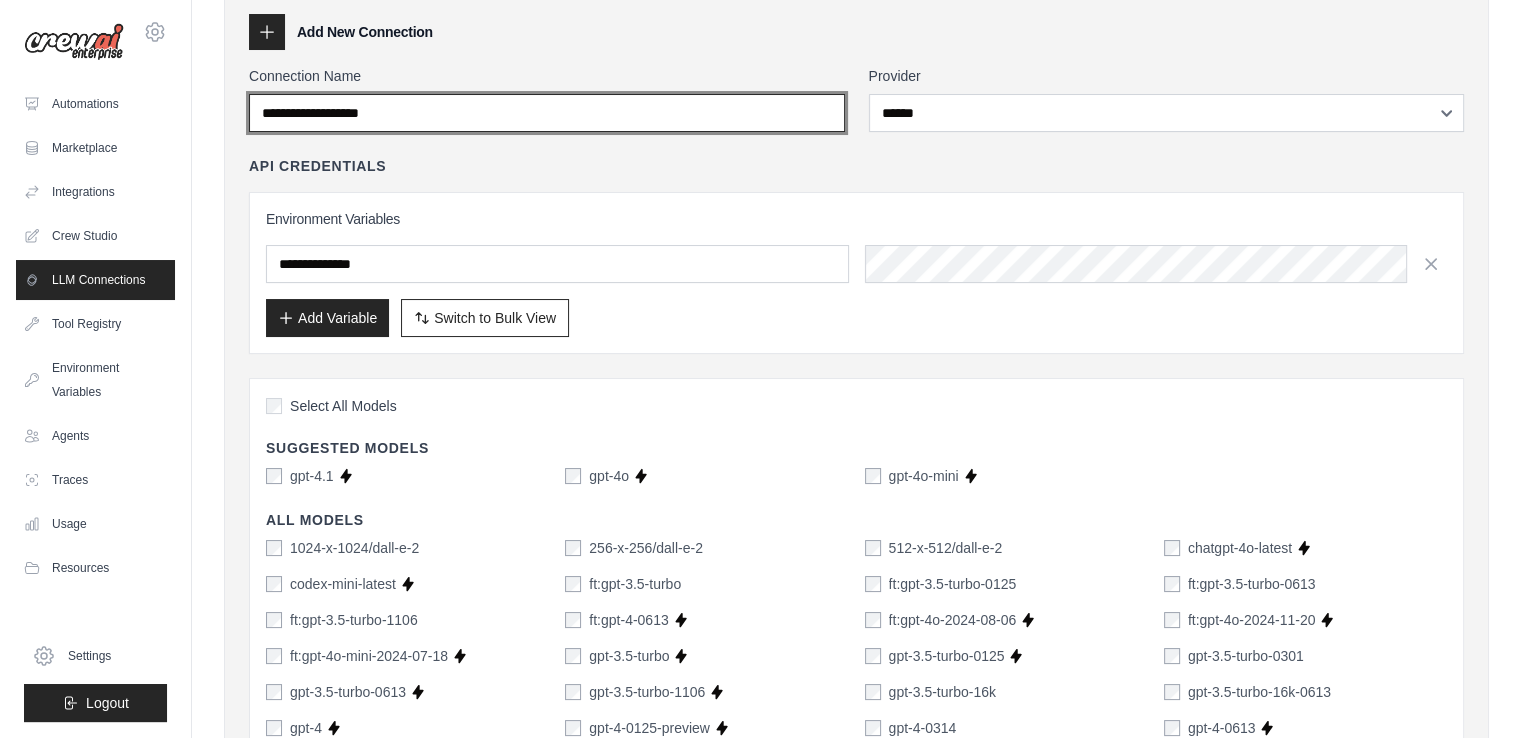 scroll, scrollTop: 0, scrollLeft: 0, axis: both 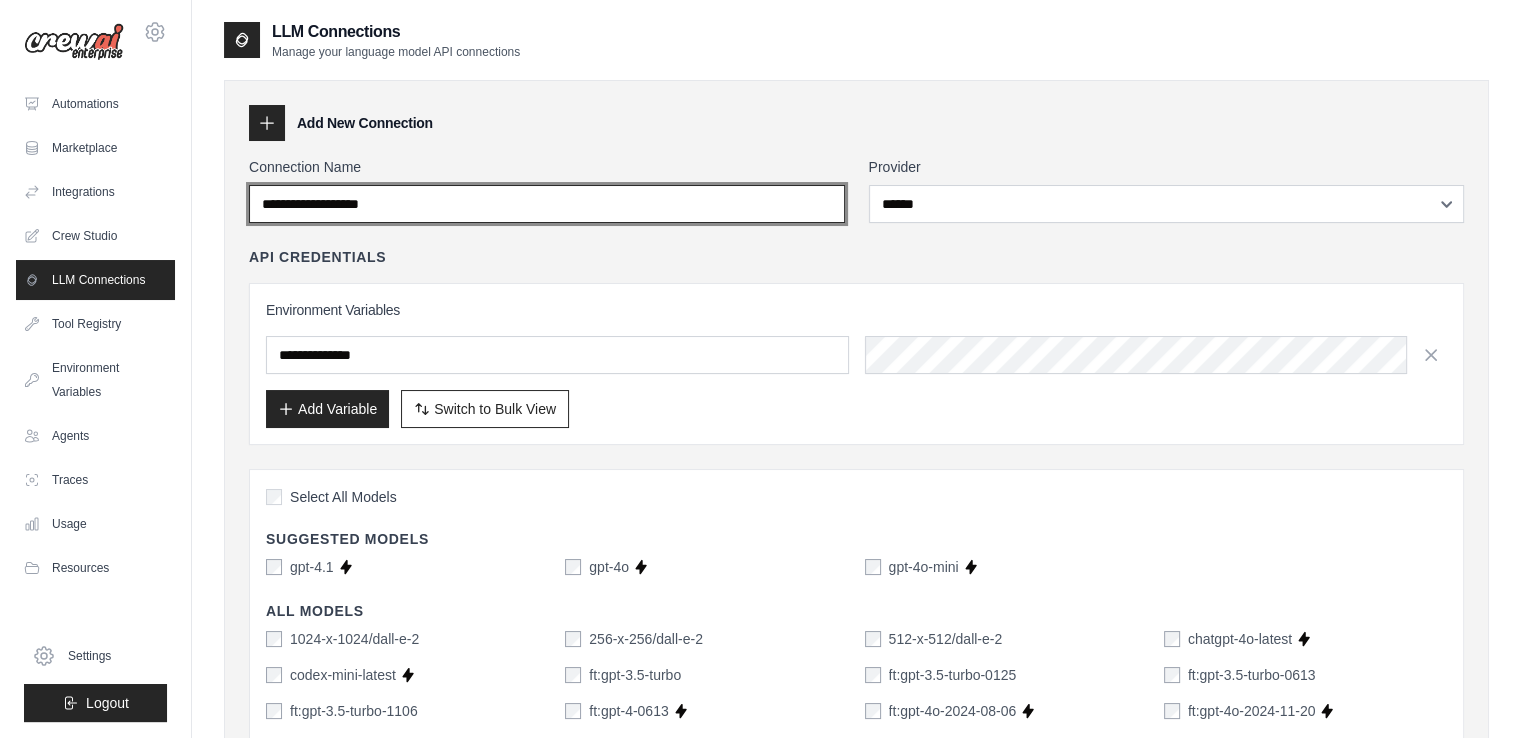 click on "Connection Name" at bounding box center [547, 204] 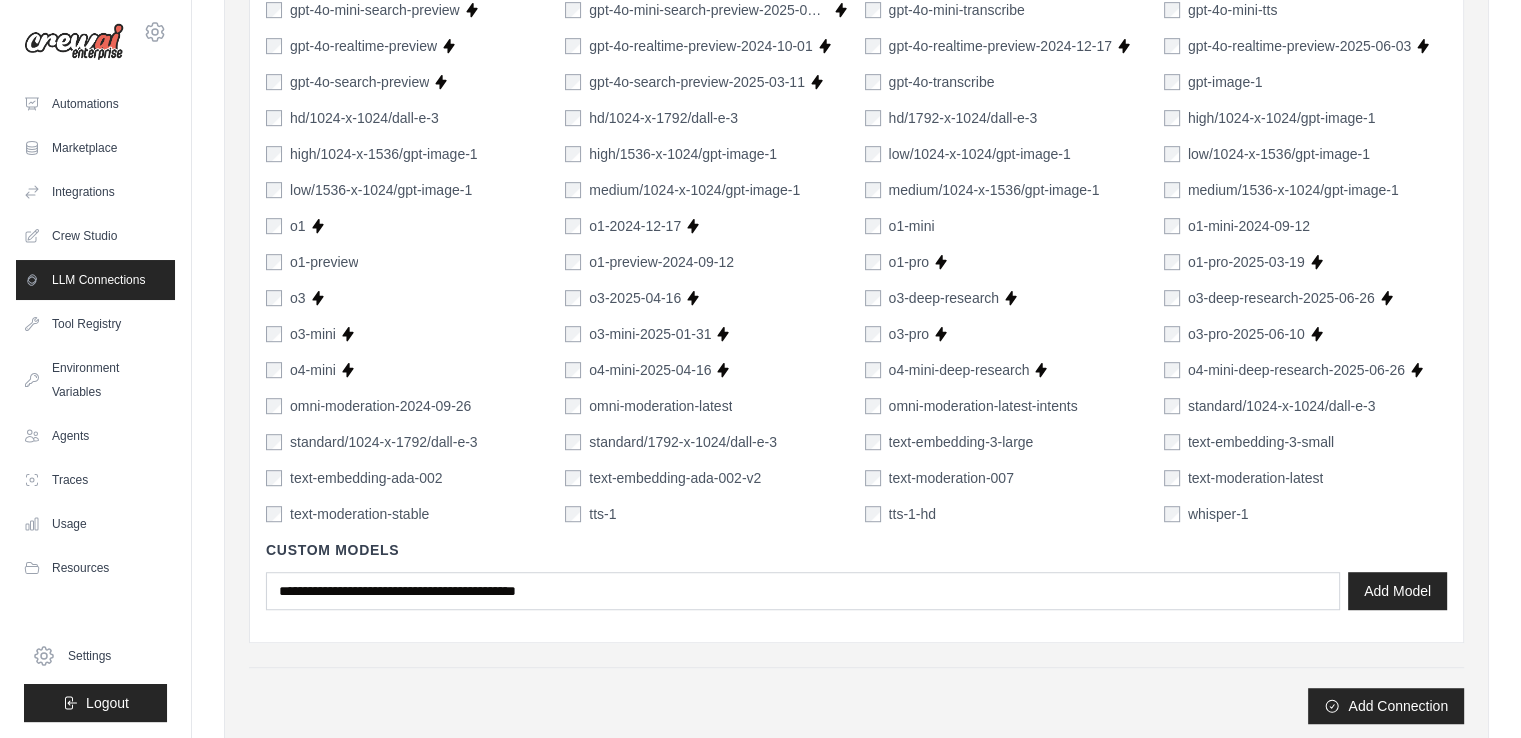 scroll, scrollTop: 1336, scrollLeft: 0, axis: vertical 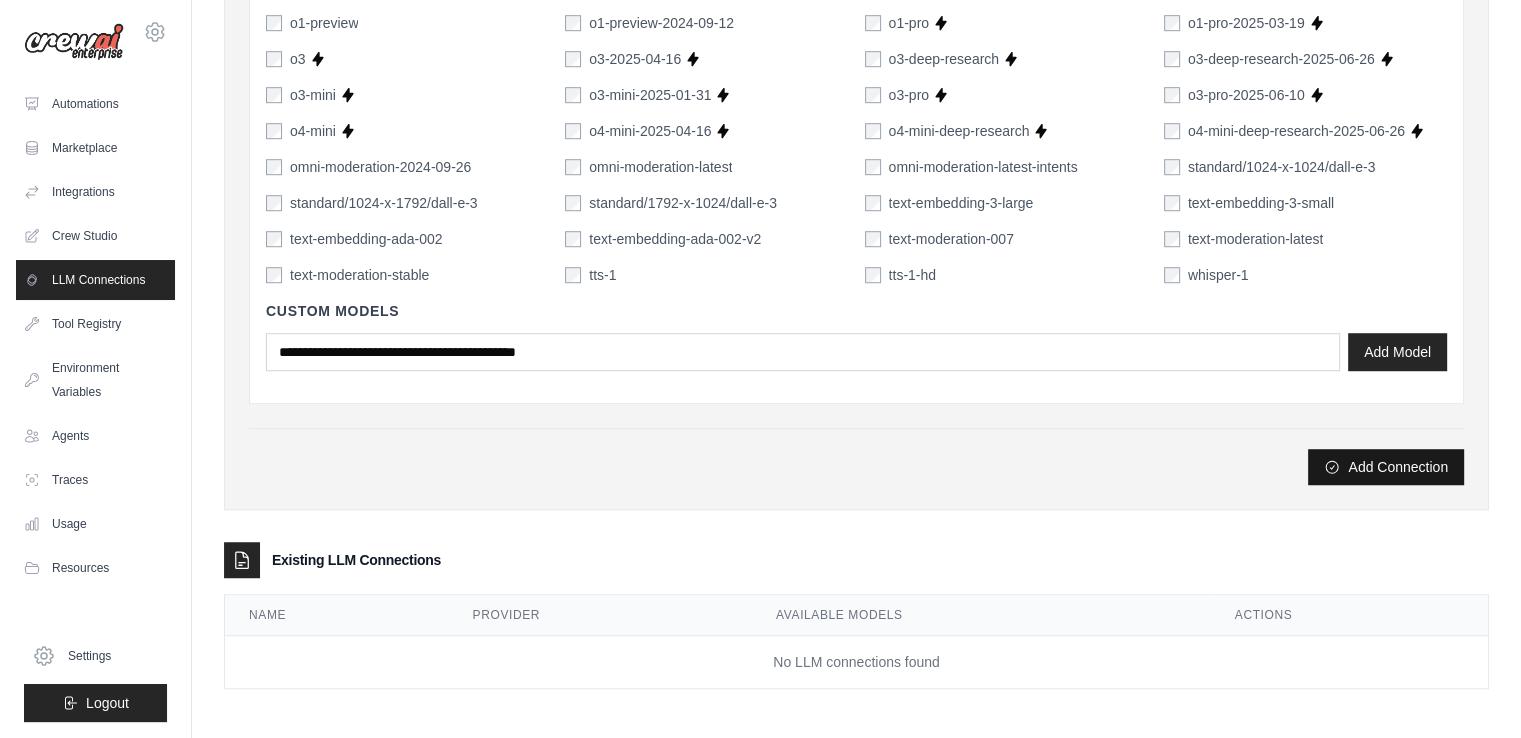 type on "*******" 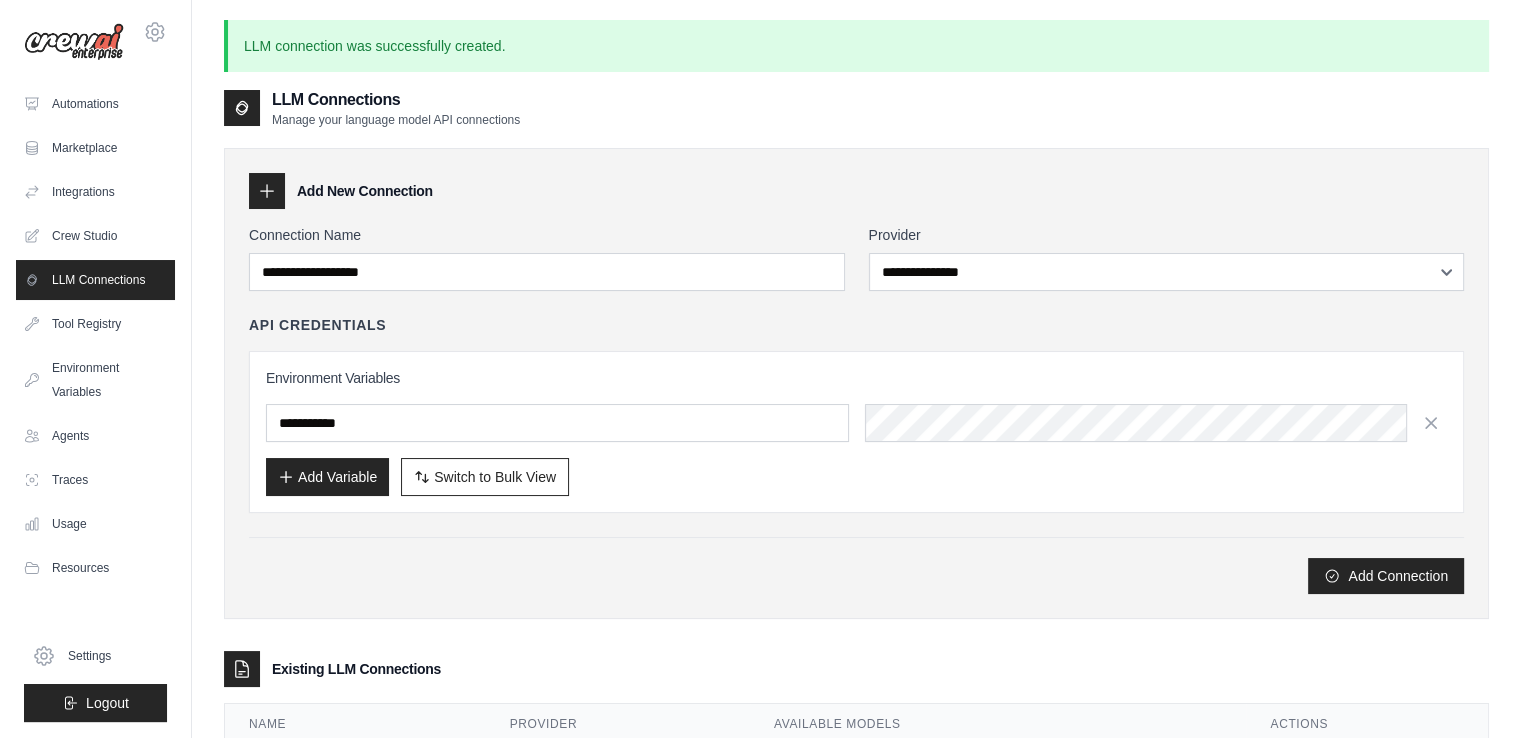 scroll, scrollTop: 109, scrollLeft: 0, axis: vertical 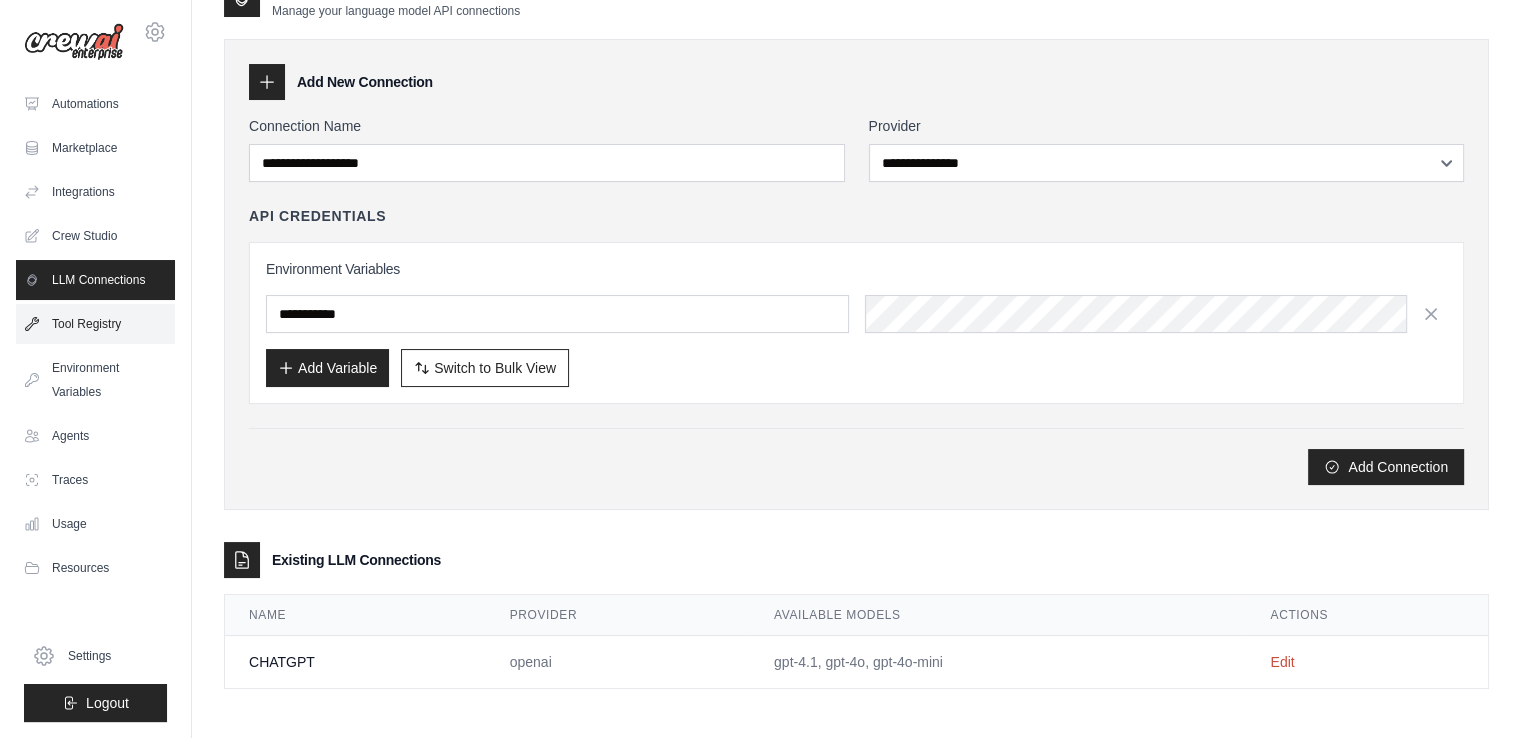 click on "Tool Registry" at bounding box center [95, 324] 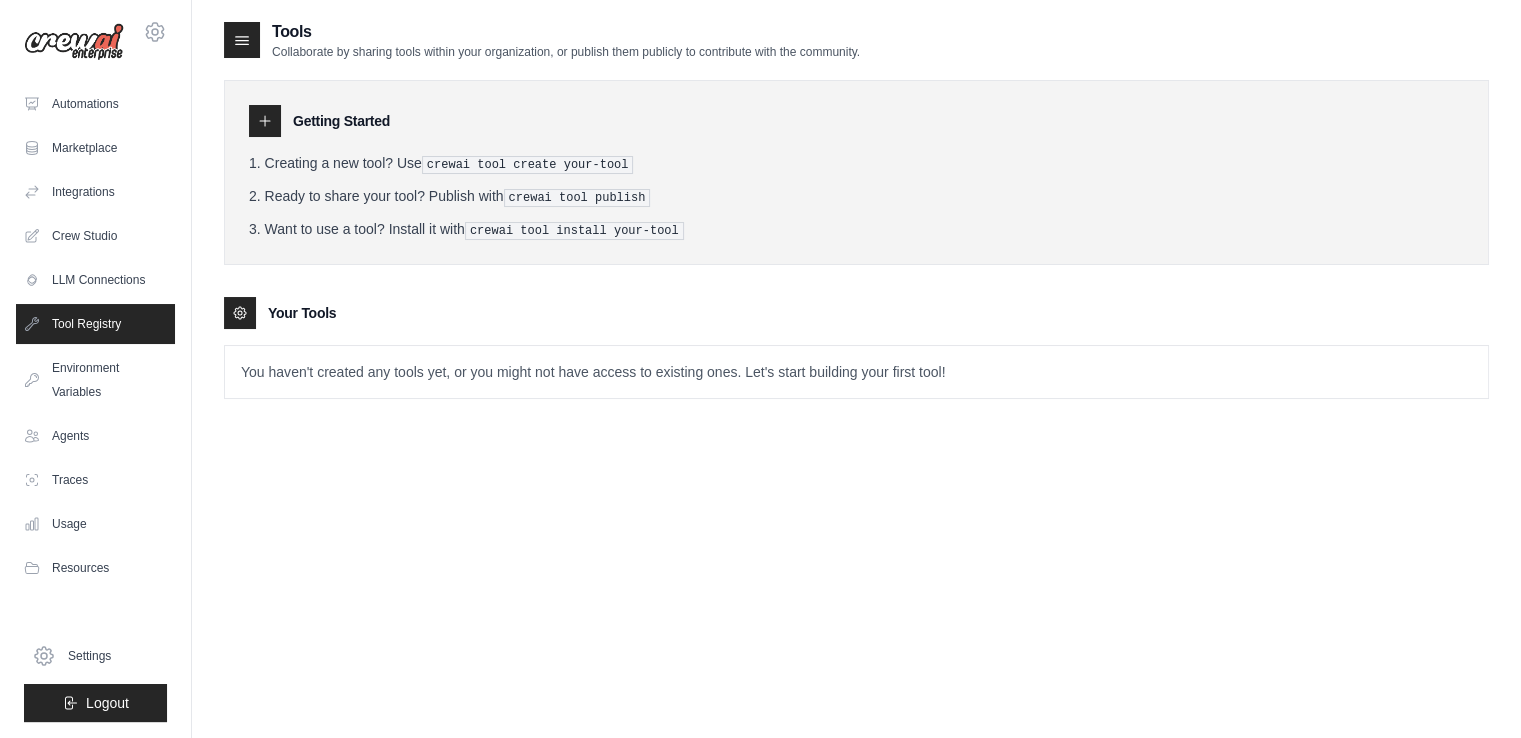 click 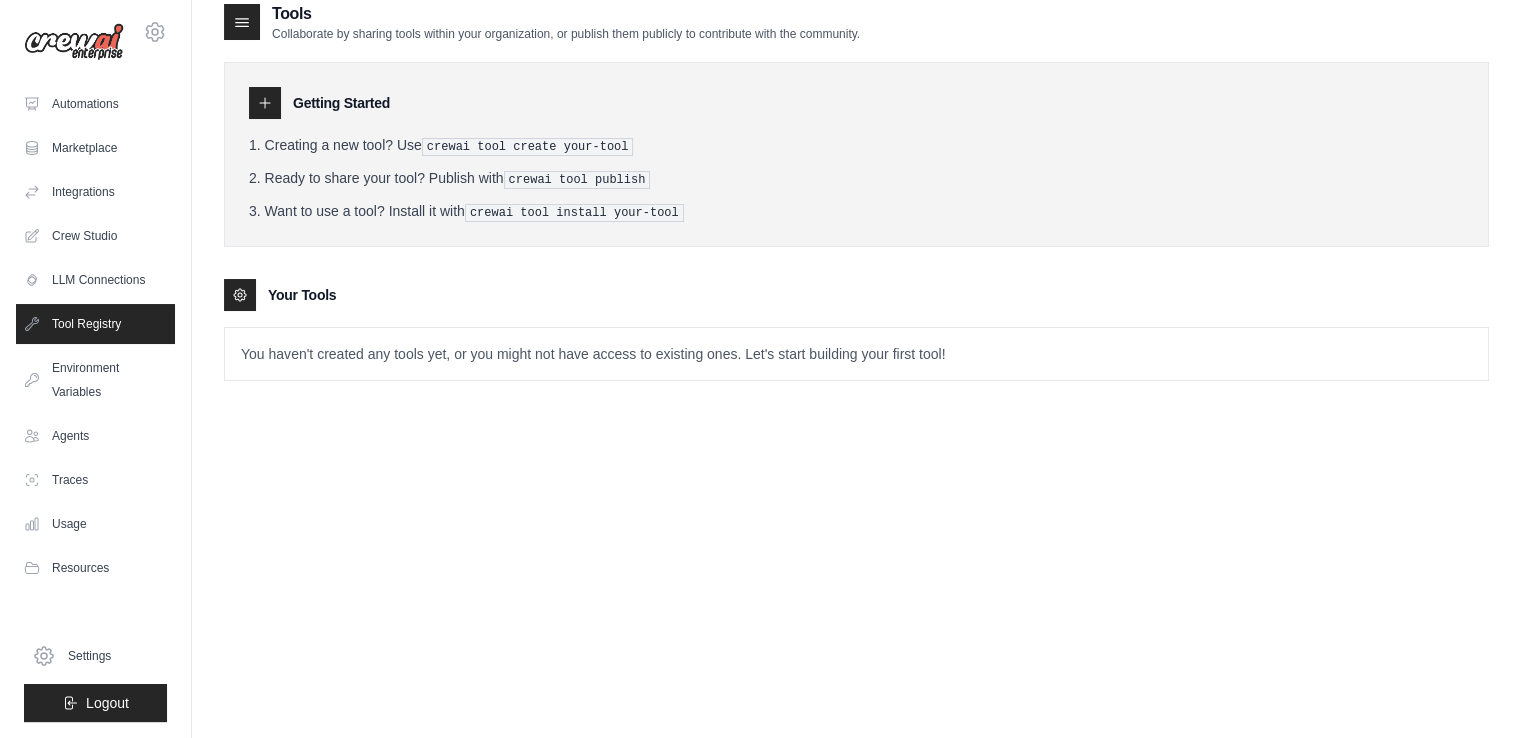 scroll, scrollTop: 0, scrollLeft: 0, axis: both 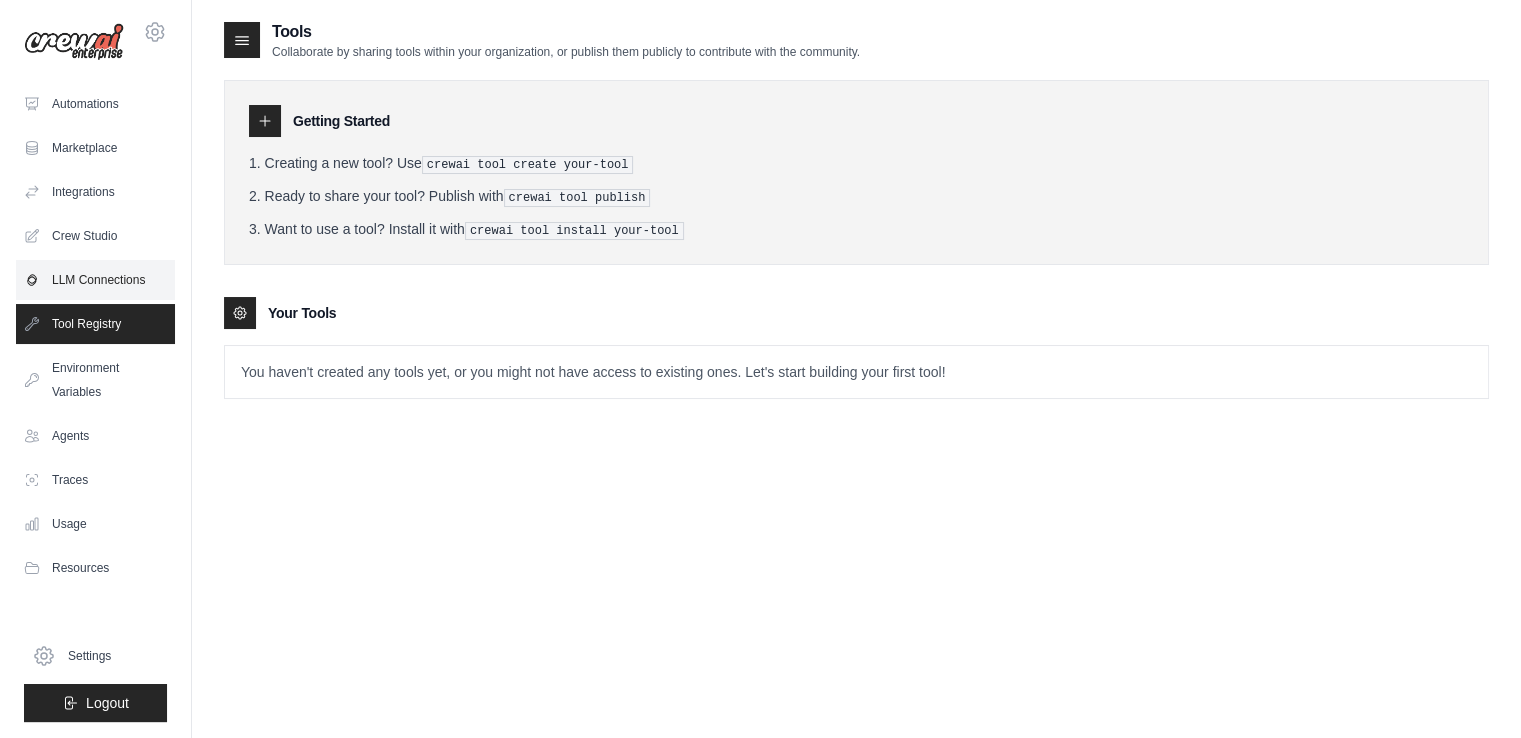 click on "LLM Connections" at bounding box center (95, 280) 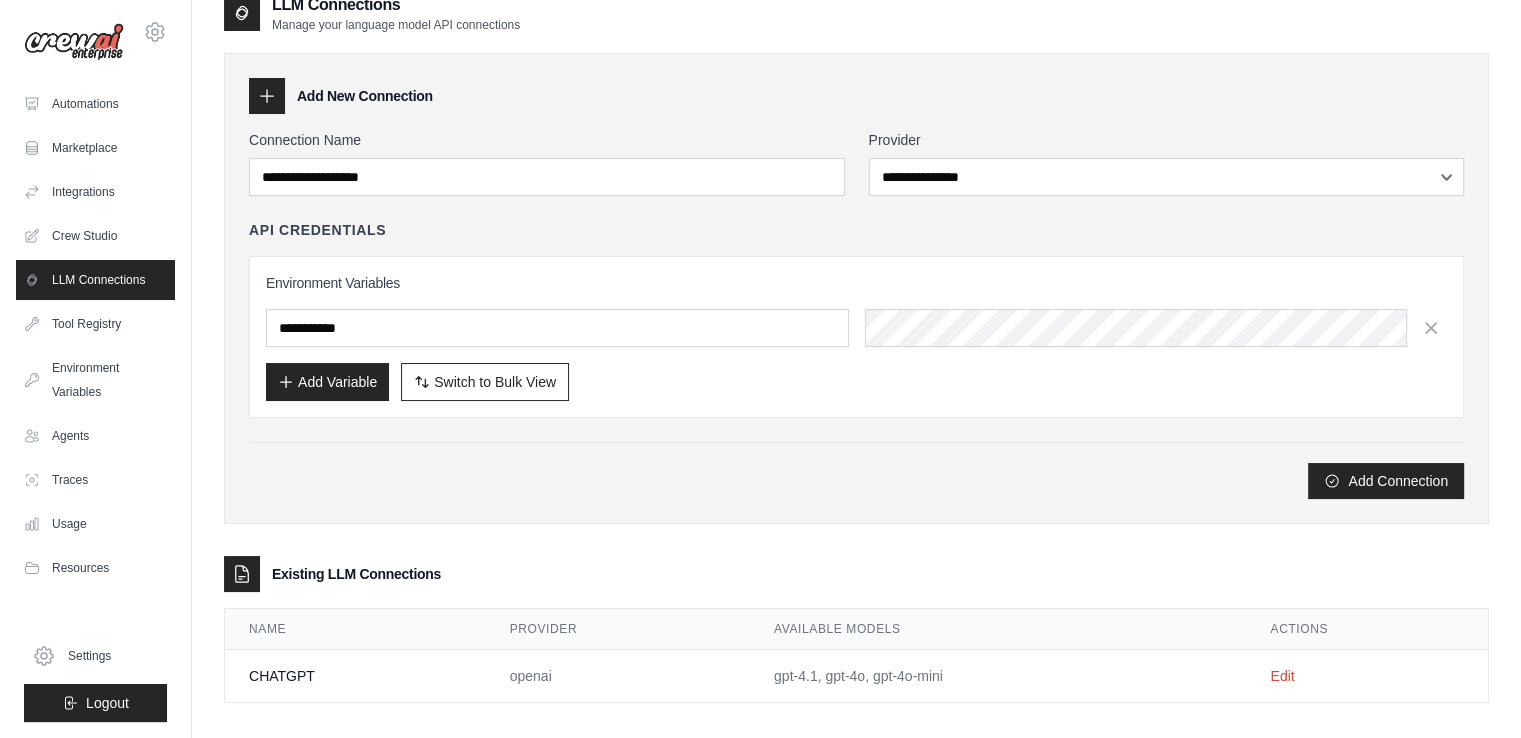 scroll, scrollTop: 41, scrollLeft: 0, axis: vertical 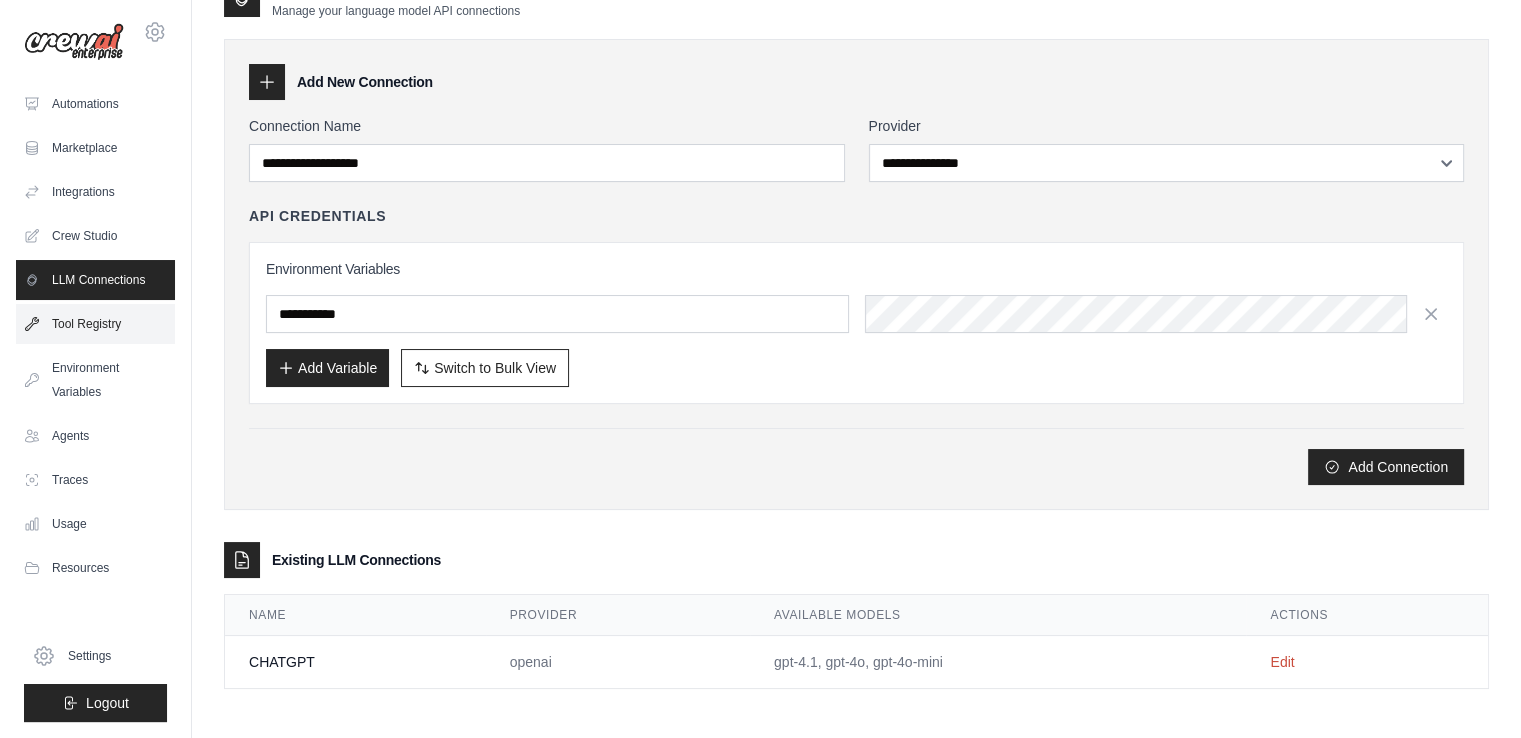 click on "Tool Registry" at bounding box center [95, 324] 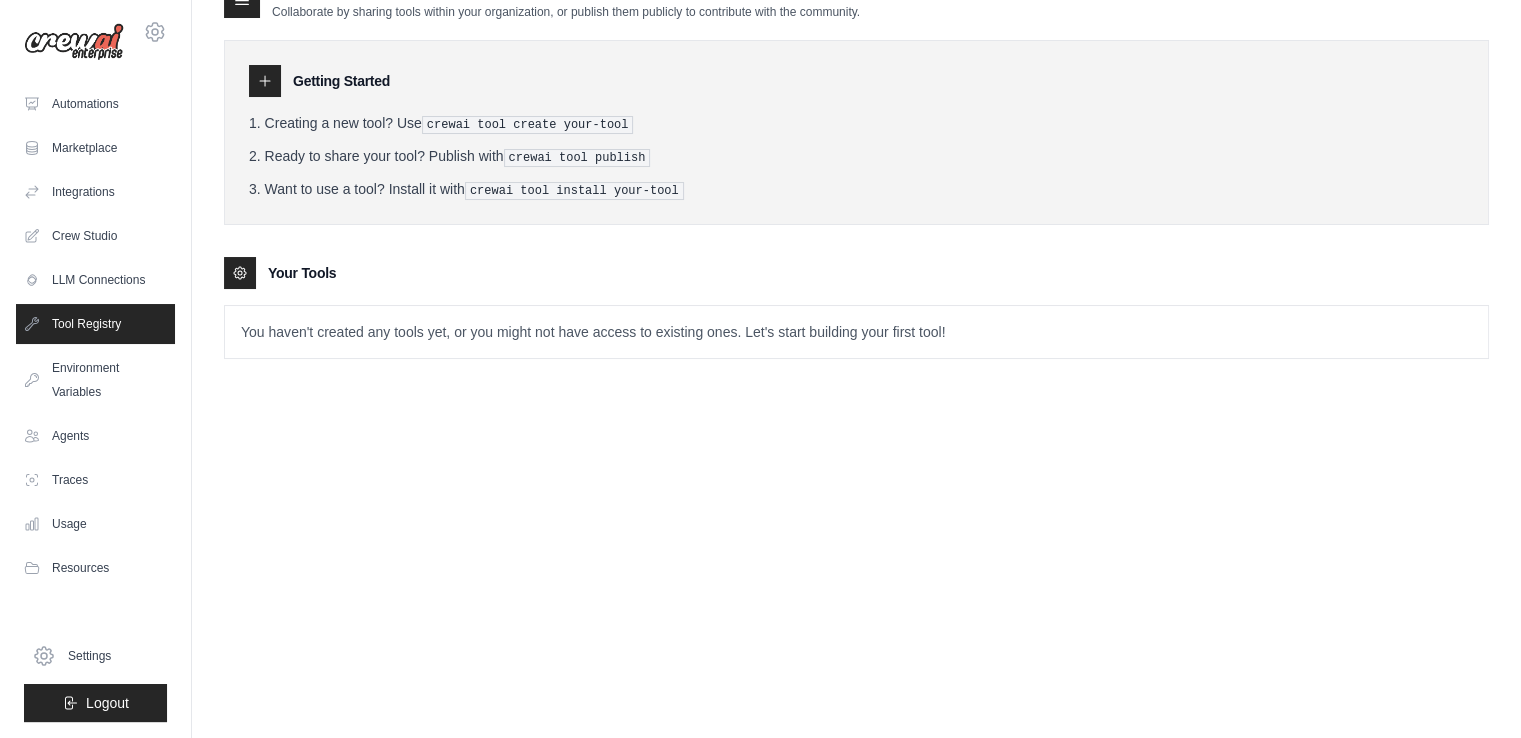 scroll, scrollTop: 0, scrollLeft: 0, axis: both 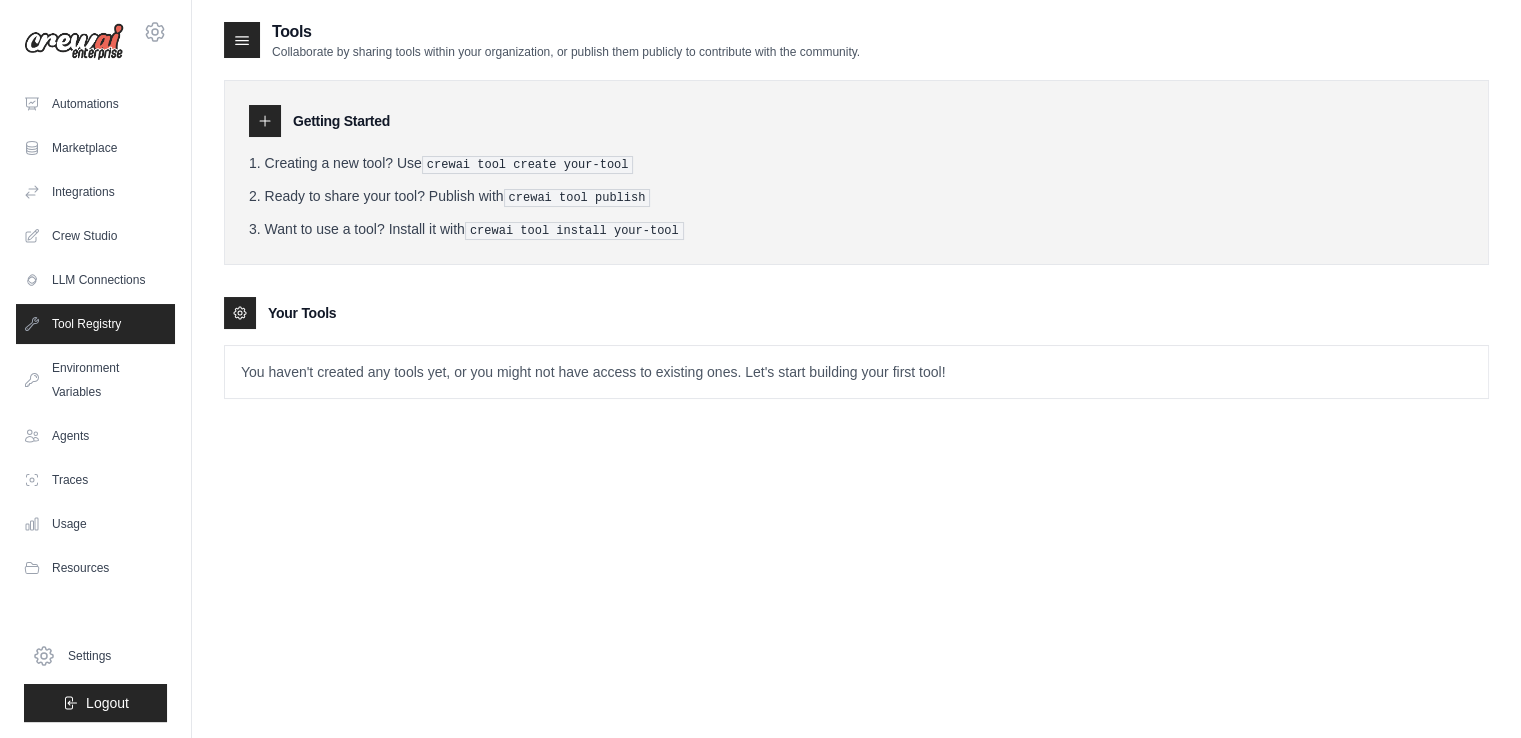click at bounding box center [240, 313] 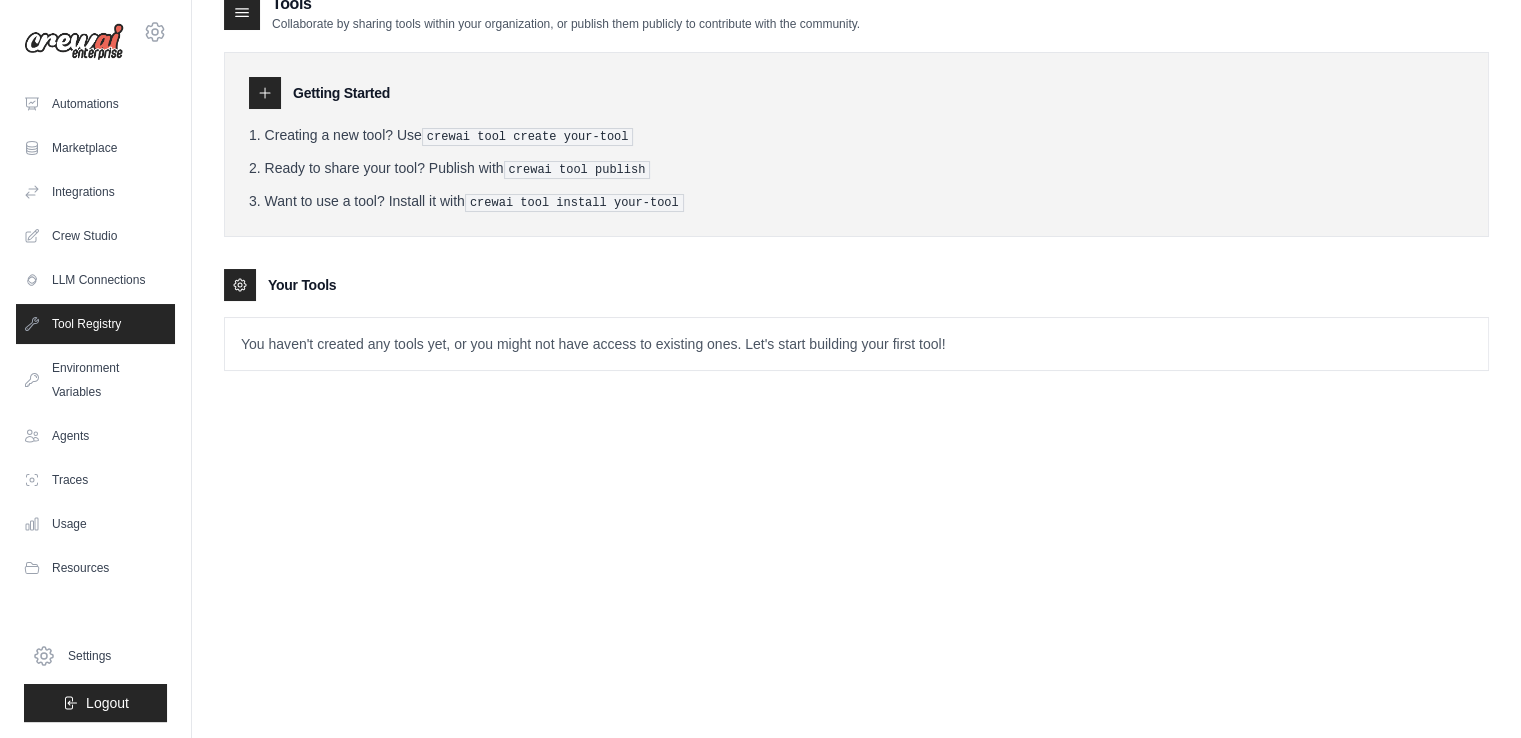 scroll, scrollTop: 40, scrollLeft: 0, axis: vertical 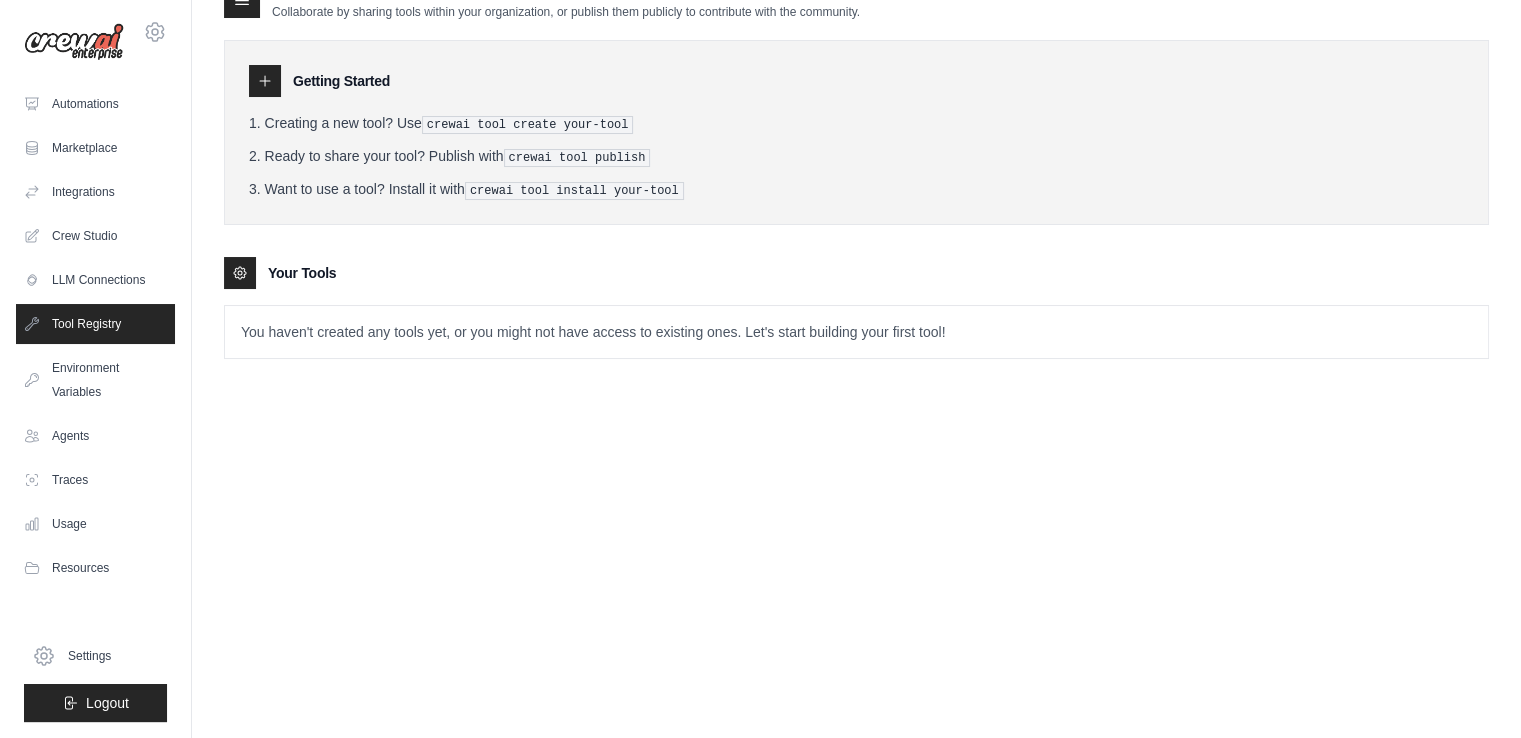 drag, startPoint x: 482, startPoint y: 361, endPoint x: 453, endPoint y: 481, distance: 123.454445 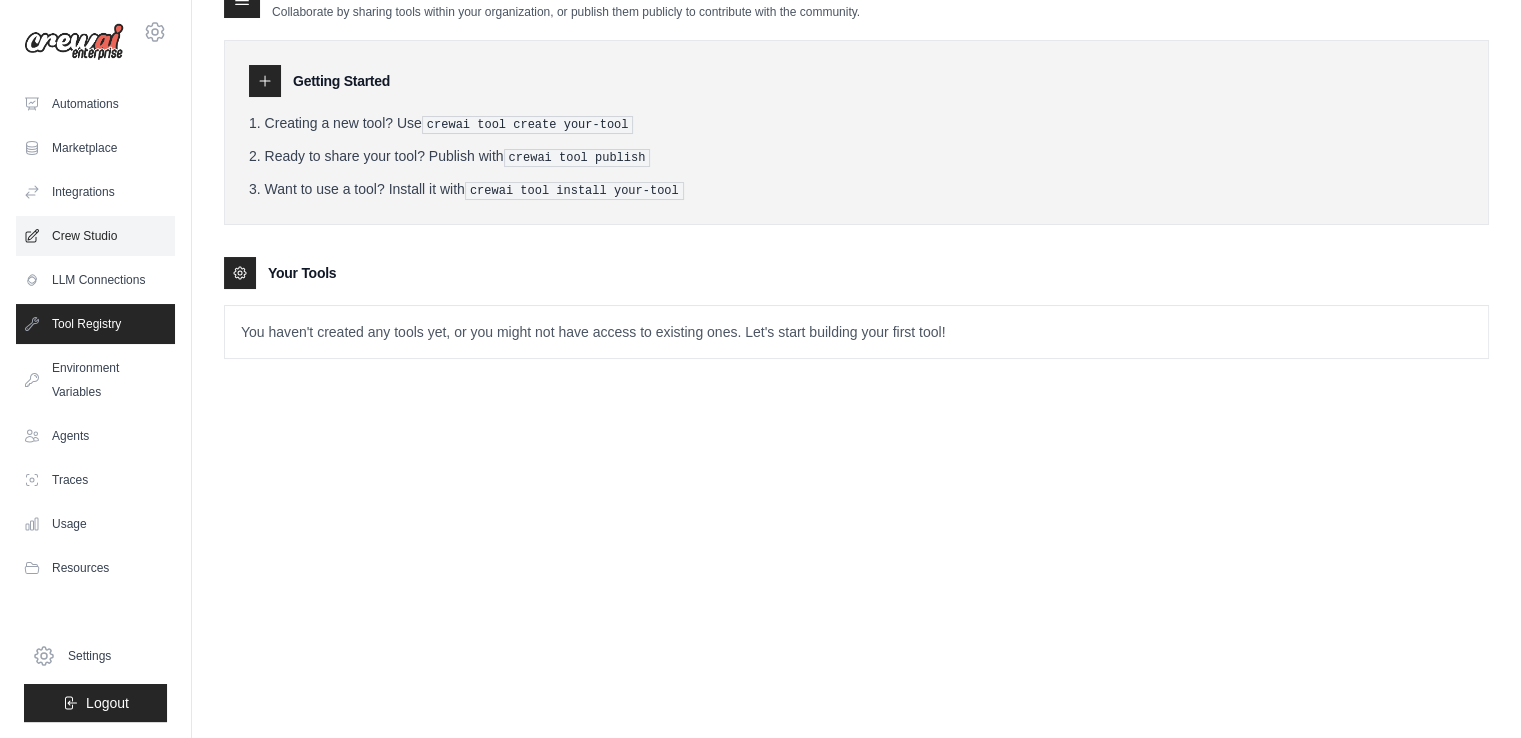 drag, startPoint x: 704, startPoint y: 334, endPoint x: 54, endPoint y: 249, distance: 655.5341 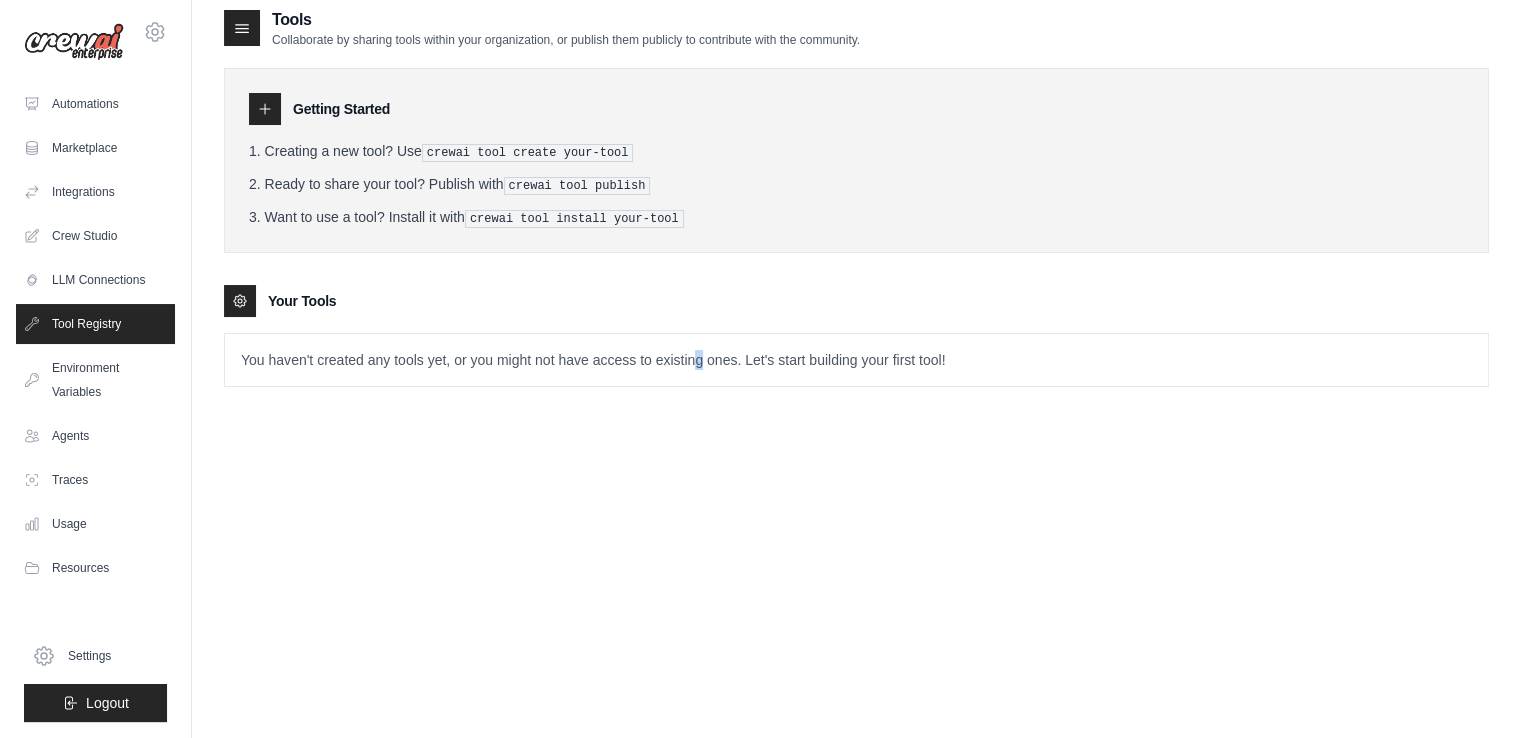 scroll, scrollTop: 0, scrollLeft: 0, axis: both 